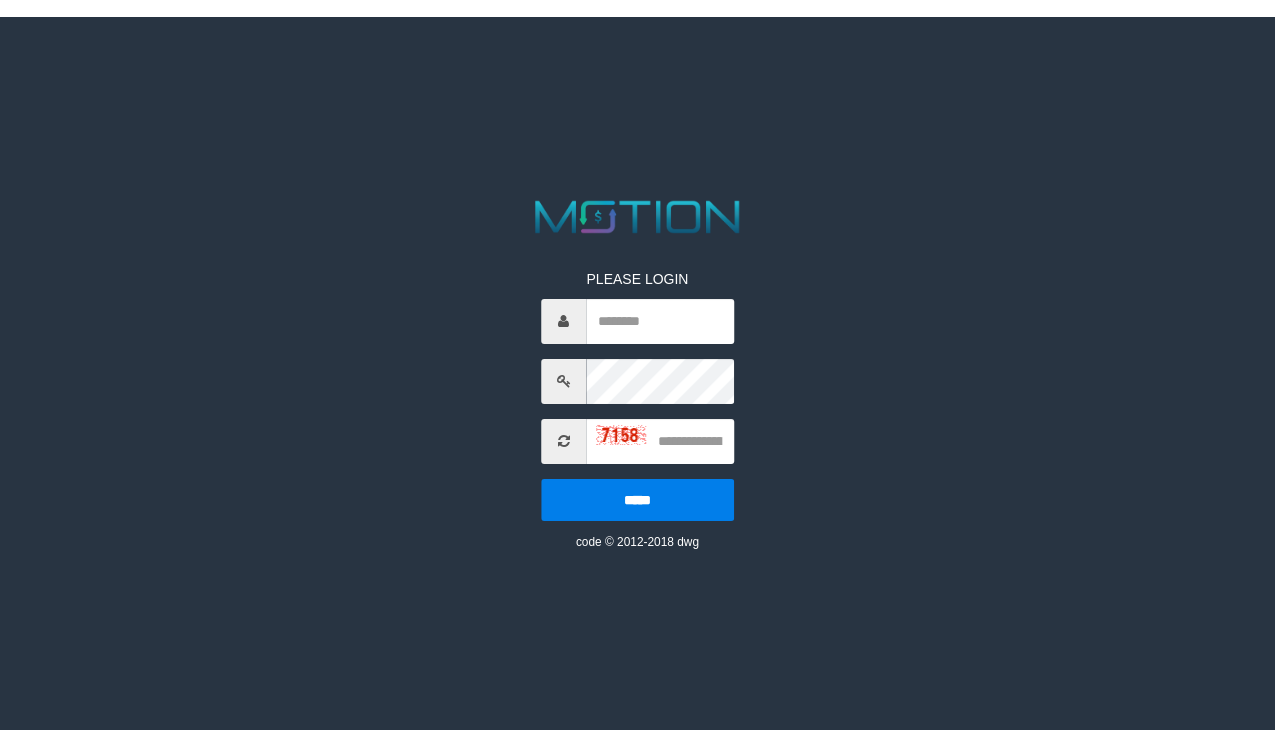 scroll, scrollTop: 0, scrollLeft: 0, axis: both 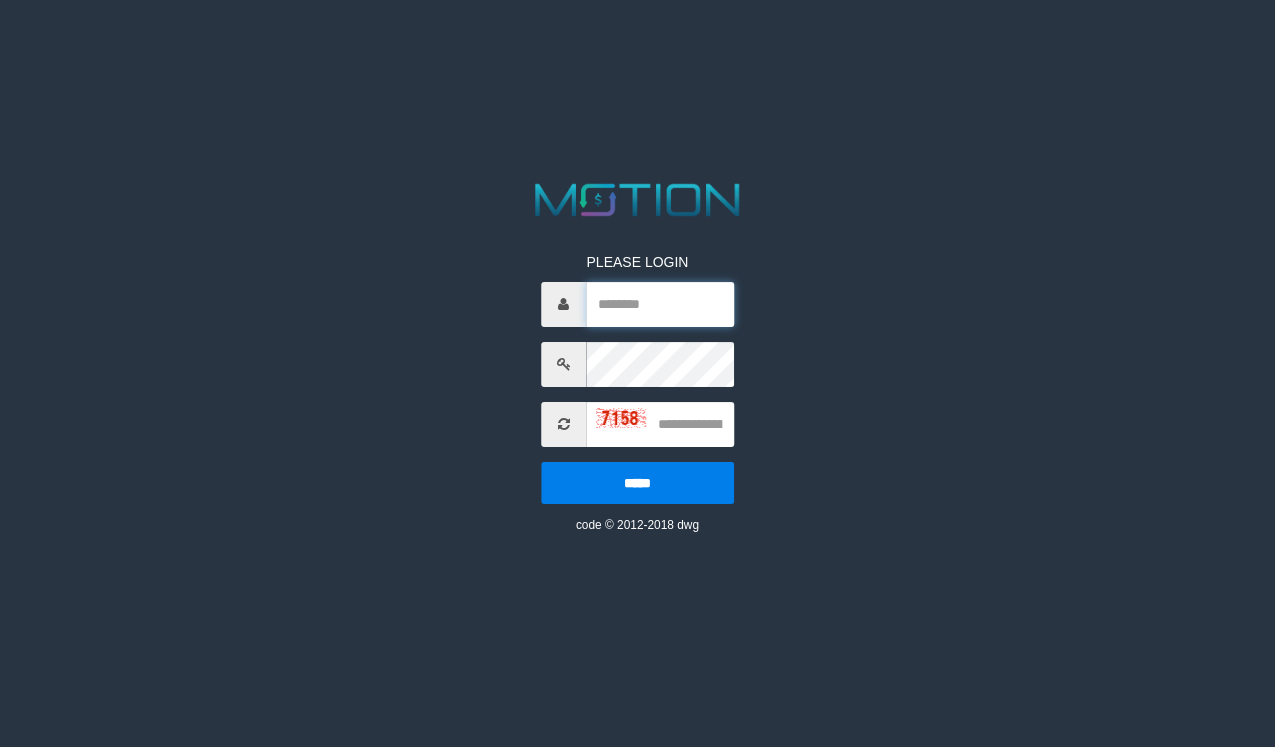 type on "********" 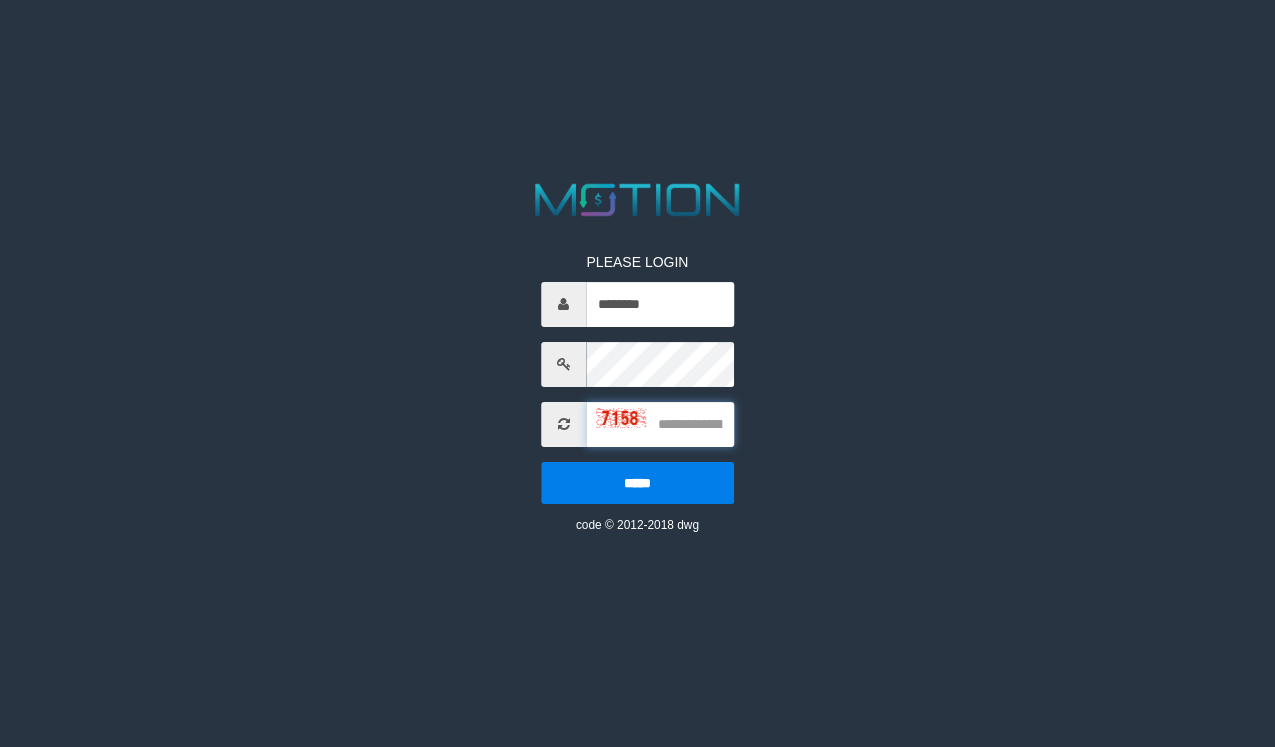 click at bounding box center (660, 424) 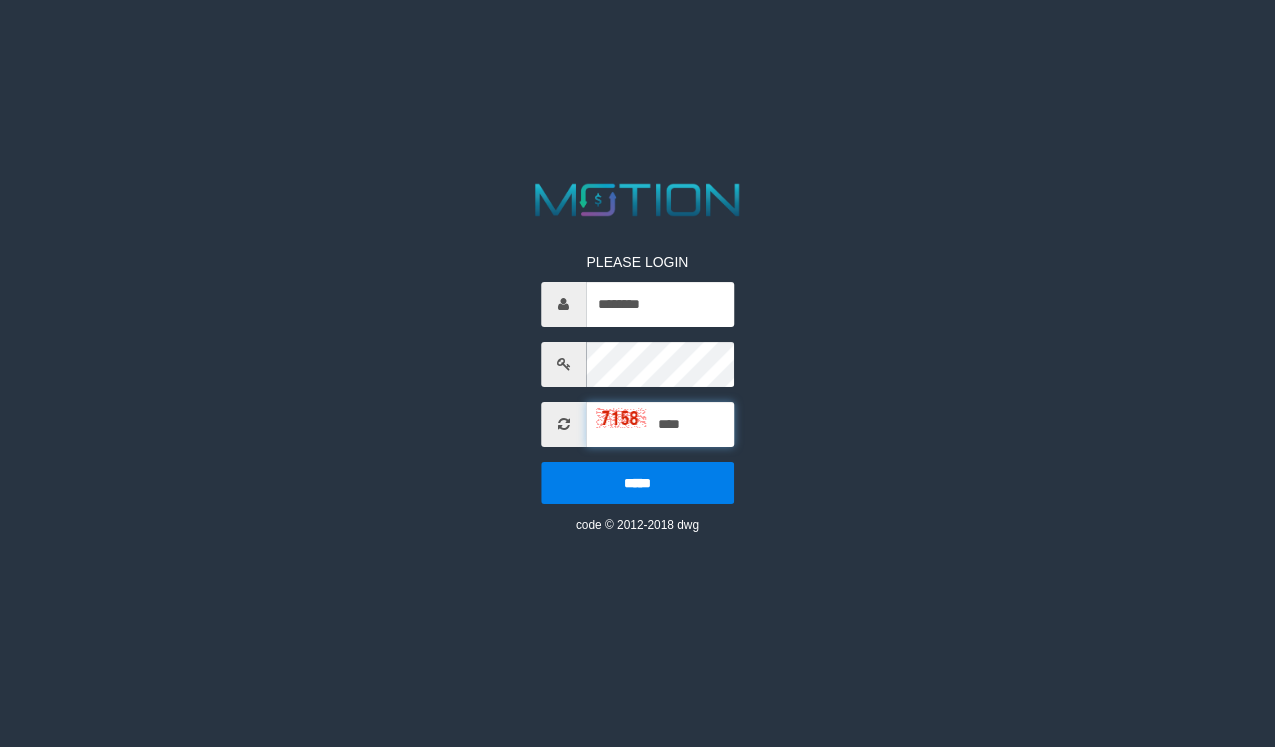 type on "****" 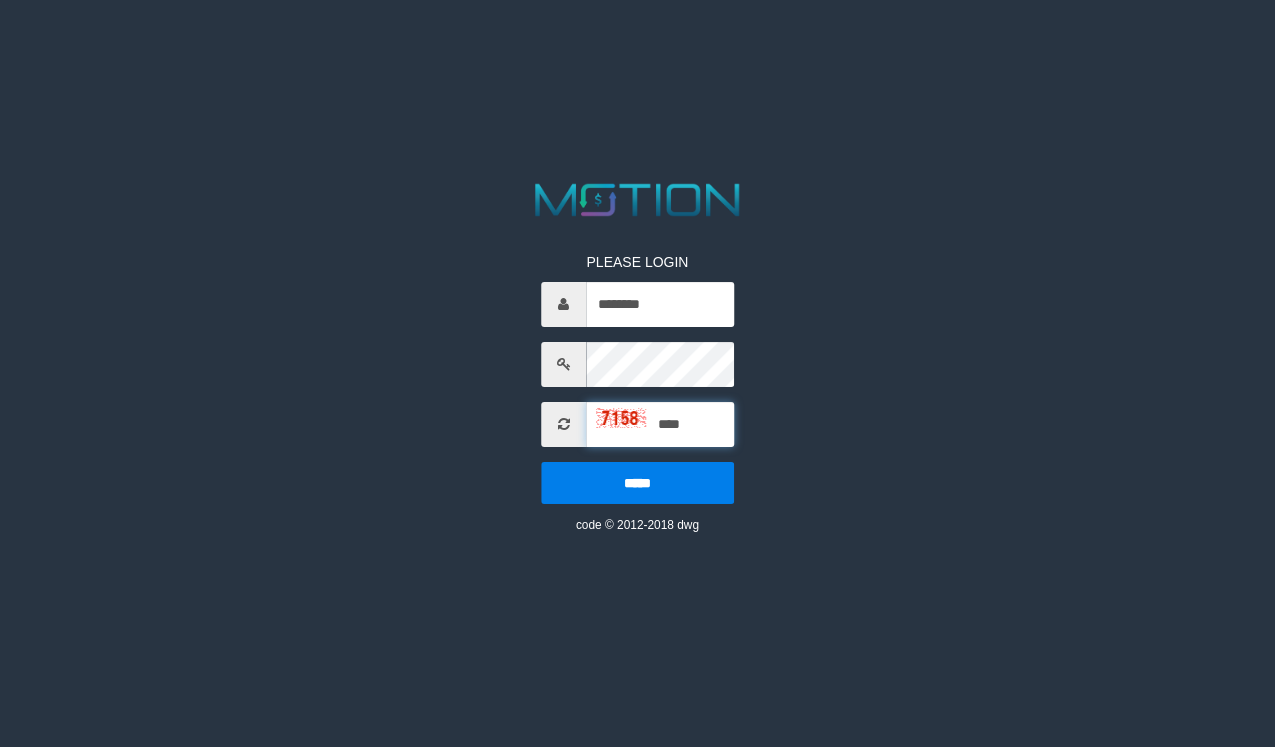 click on "*****" at bounding box center [637, 483] 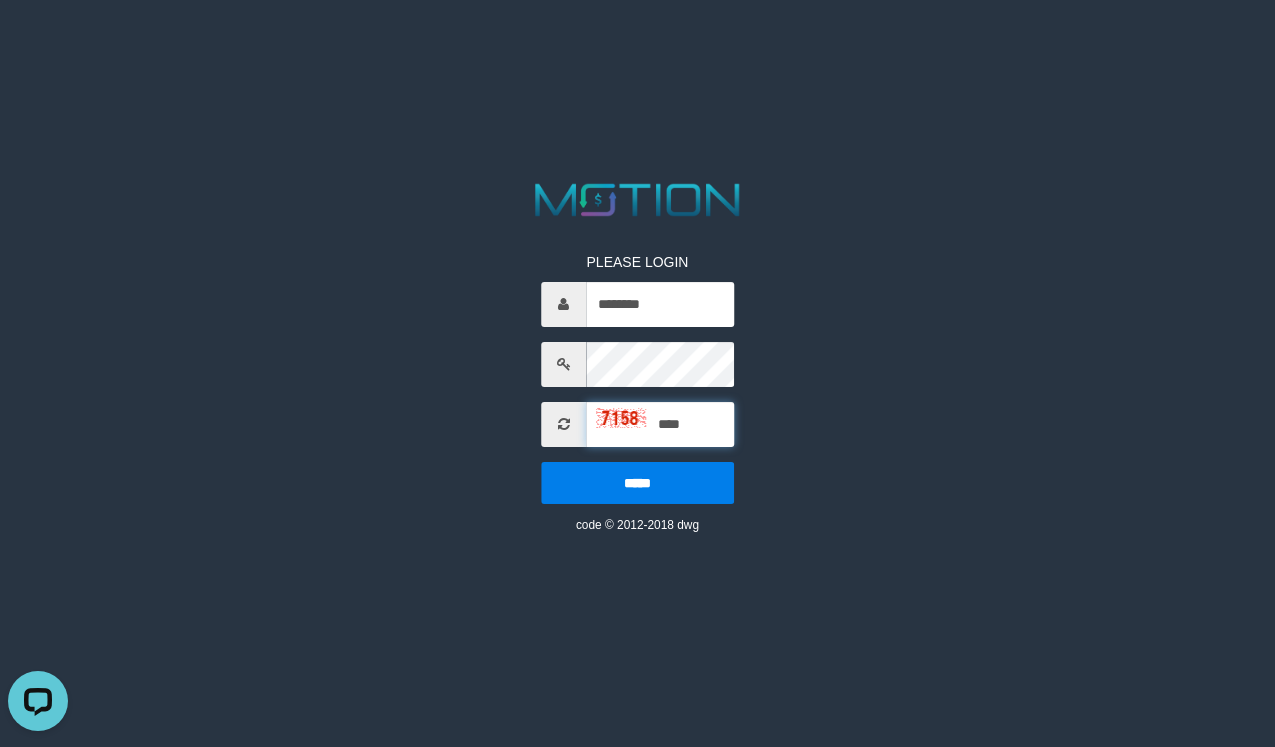 scroll, scrollTop: 0, scrollLeft: 0, axis: both 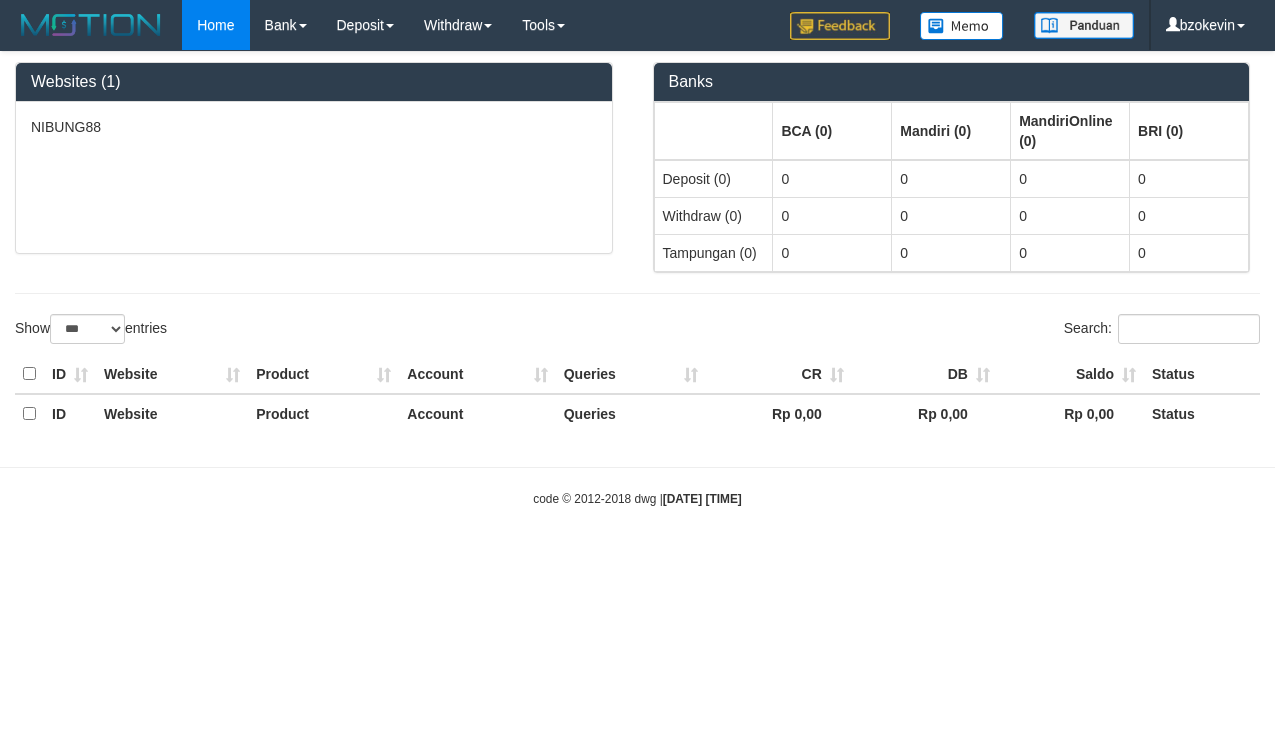 select on "***" 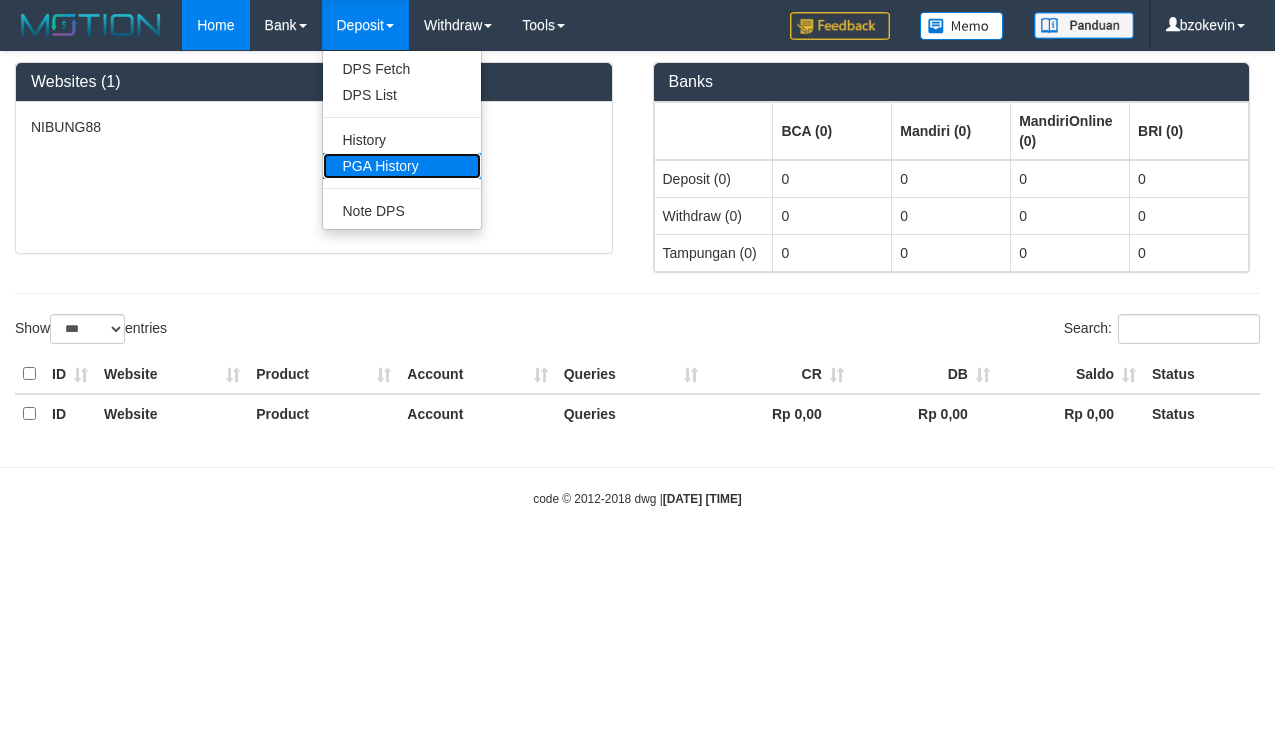 click on "PGA History" at bounding box center (402, 166) 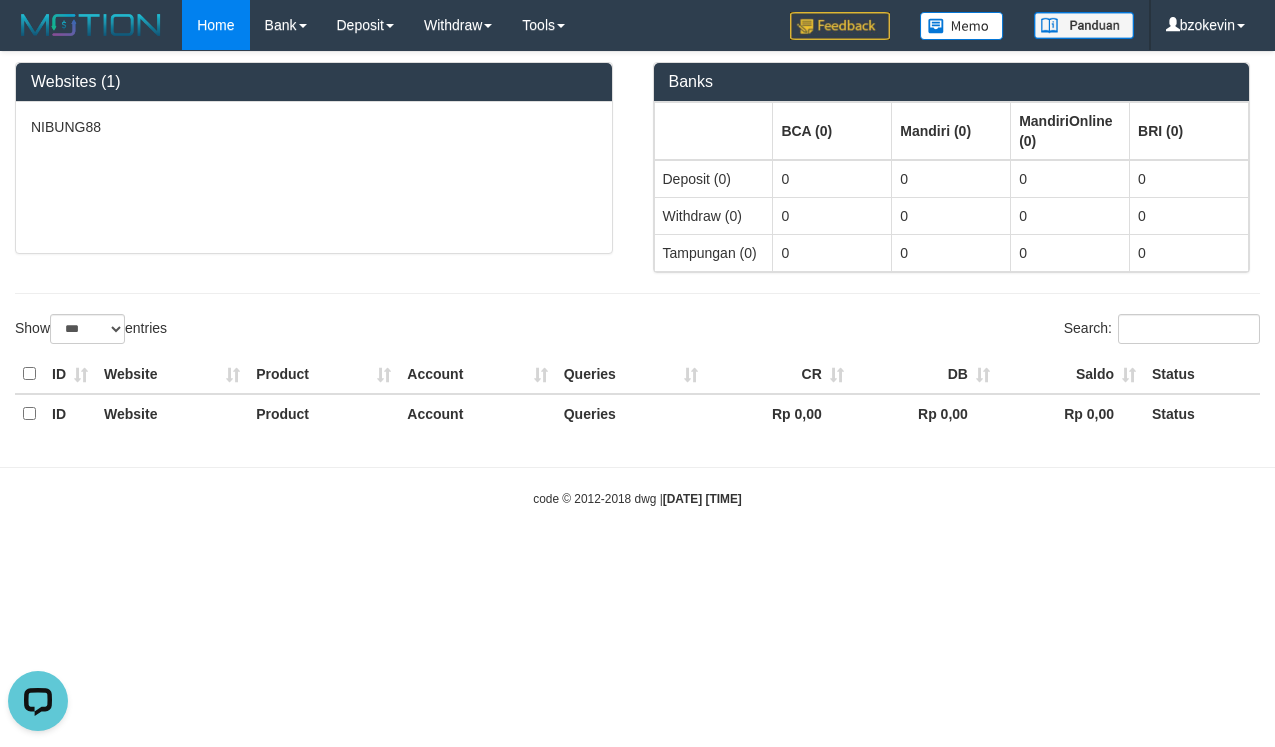 scroll, scrollTop: 0, scrollLeft: 0, axis: both 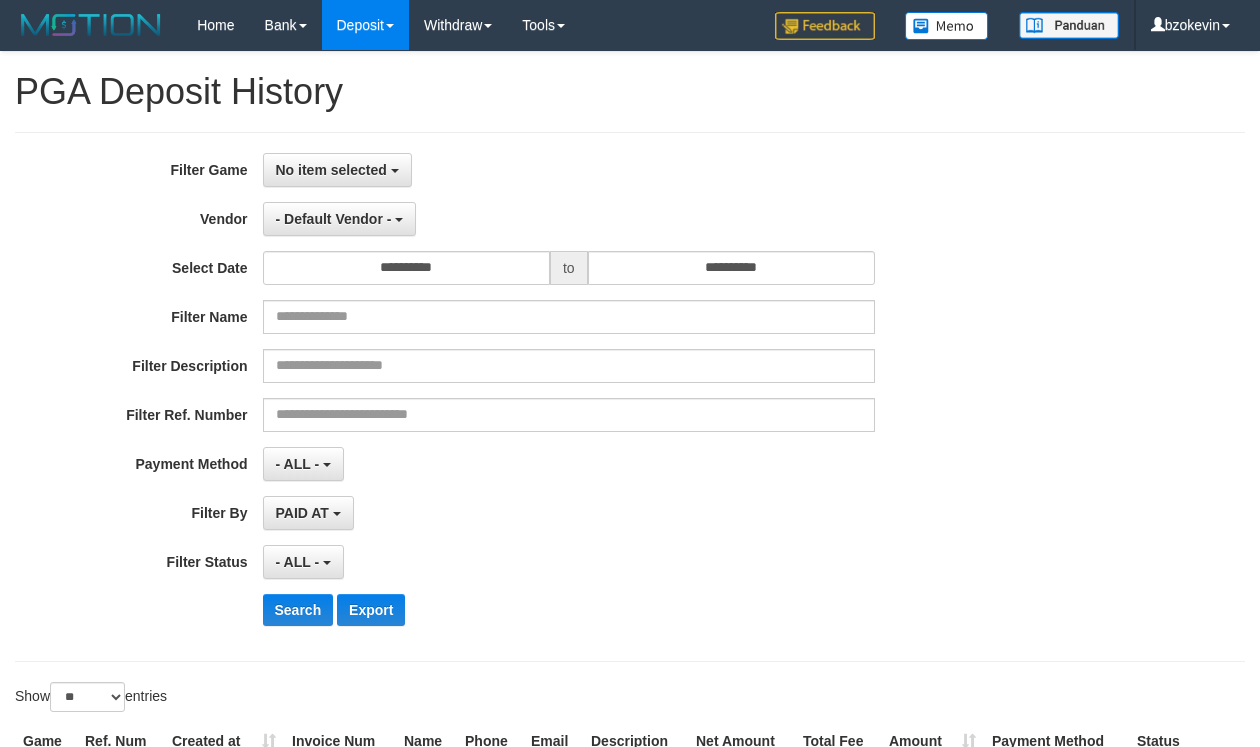 select 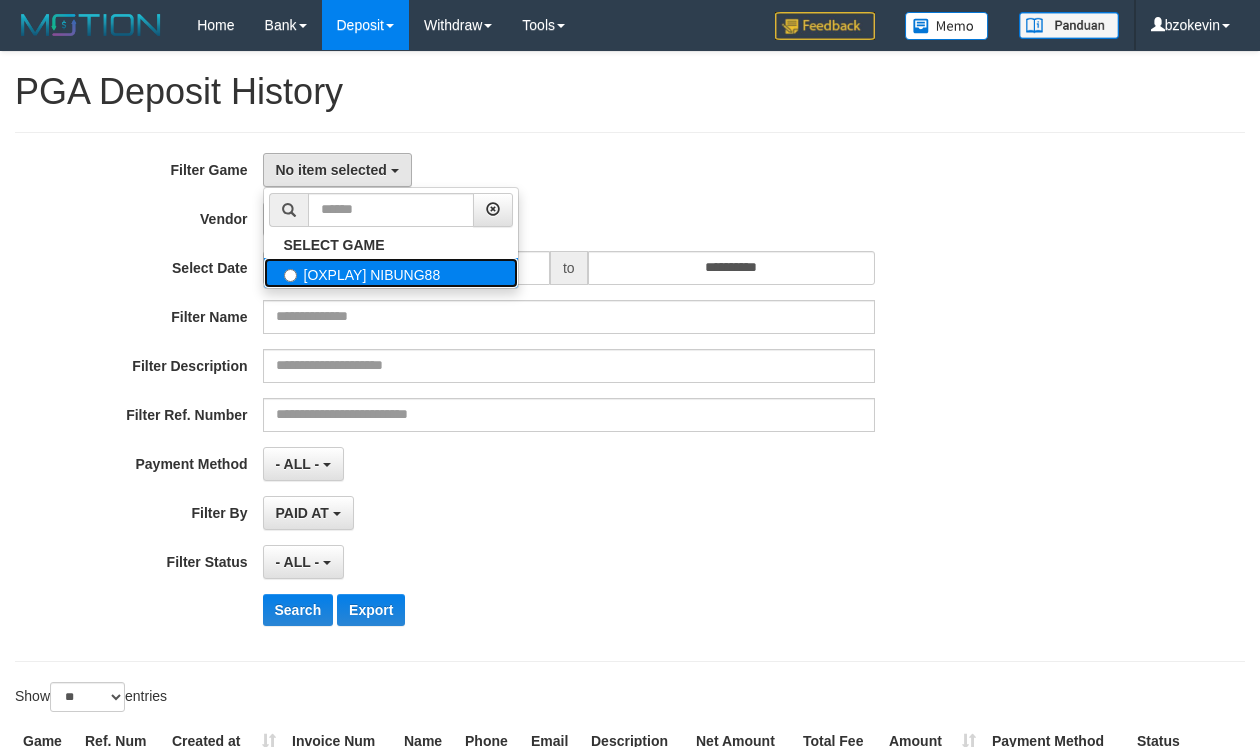 click on "[OXPLAY] NIBUNG88" at bounding box center [391, 273] 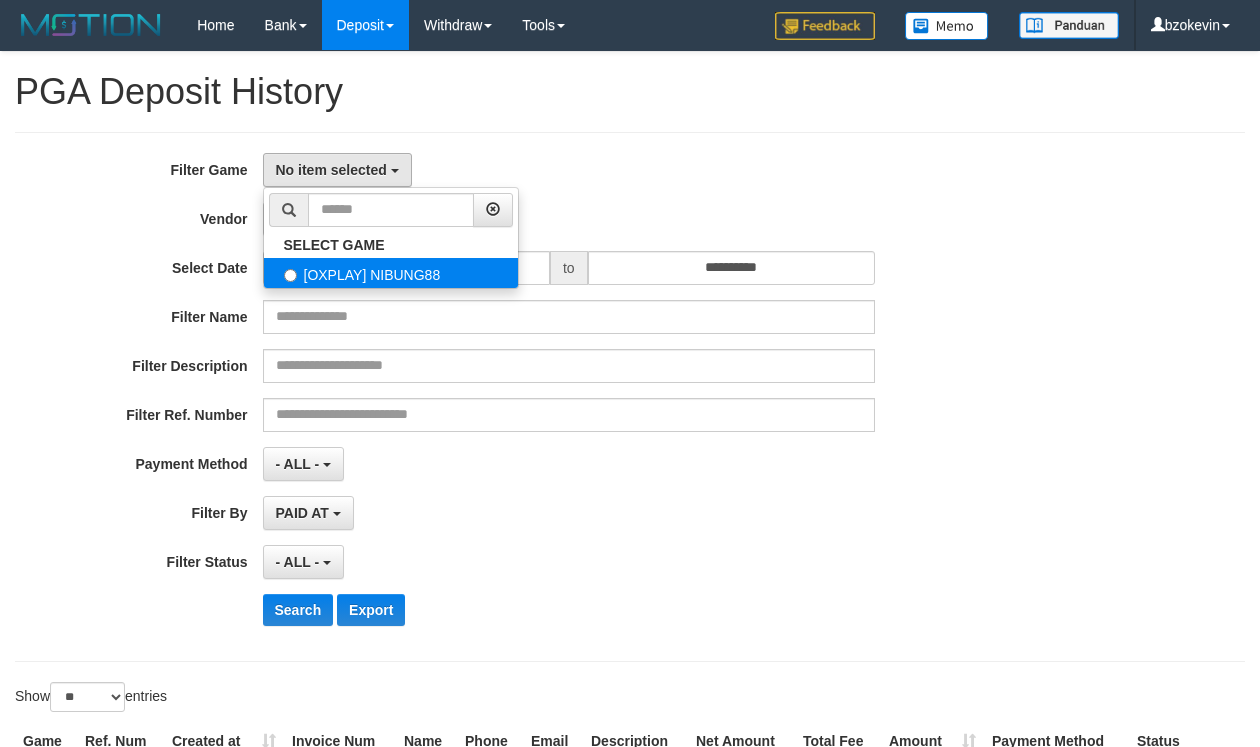 select on "****" 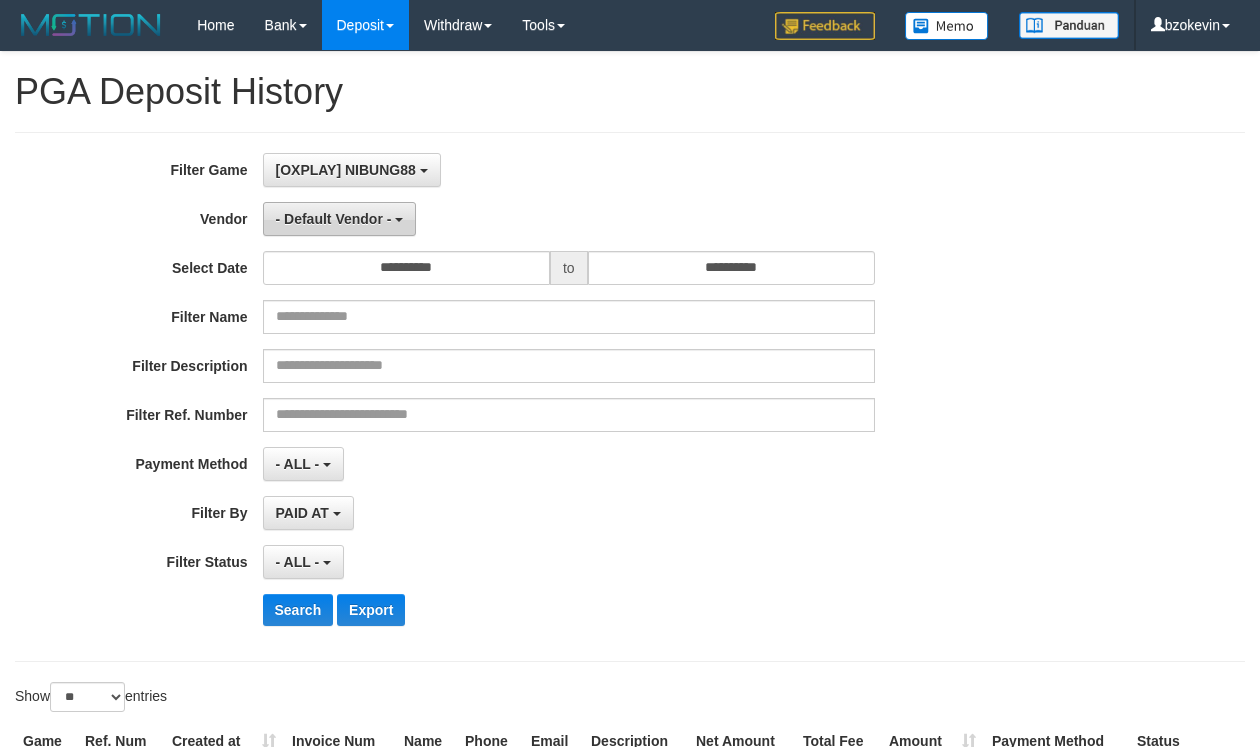 click on "- Default Vendor -" at bounding box center [334, 219] 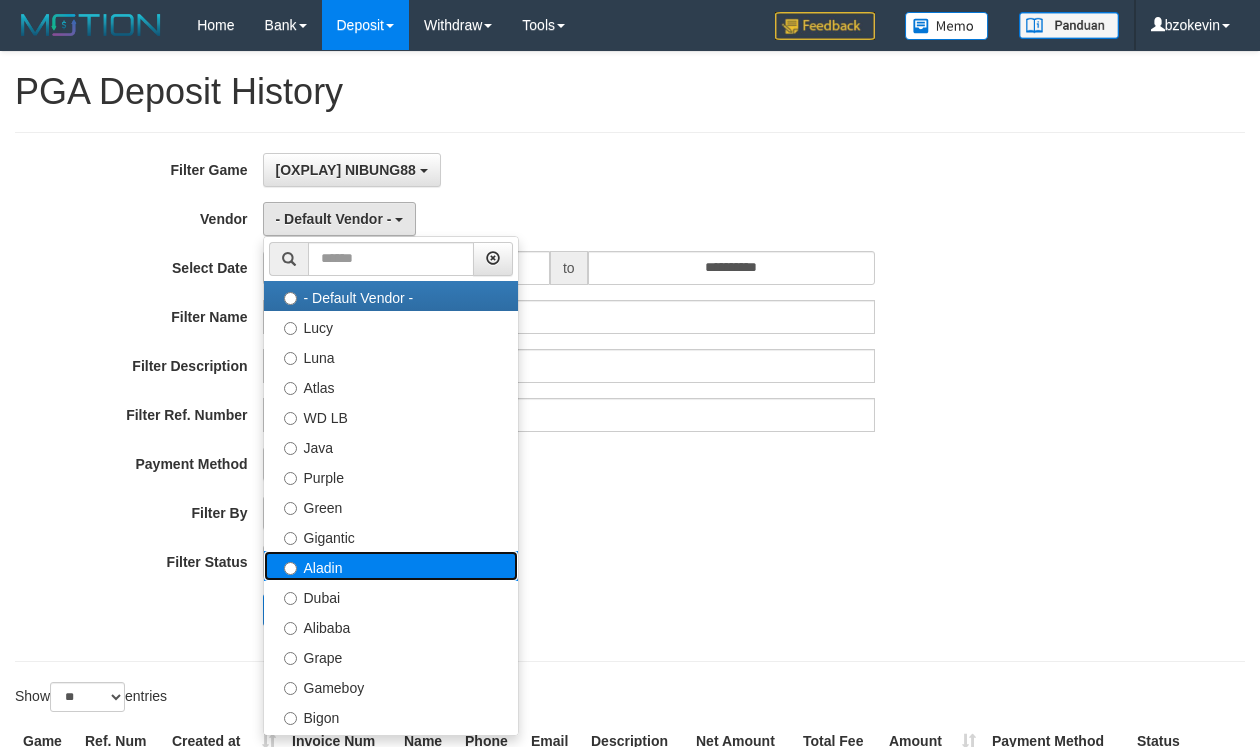 click on "Aladin" at bounding box center (391, 566) 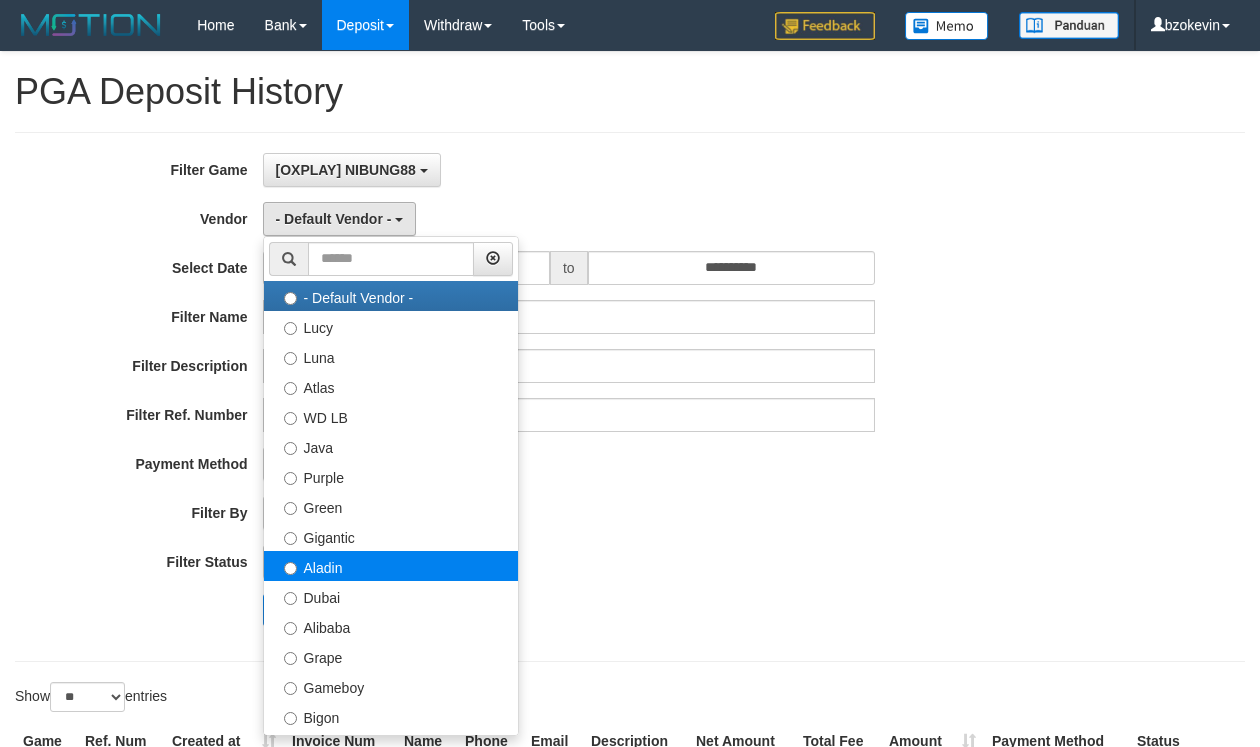 select on "**********" 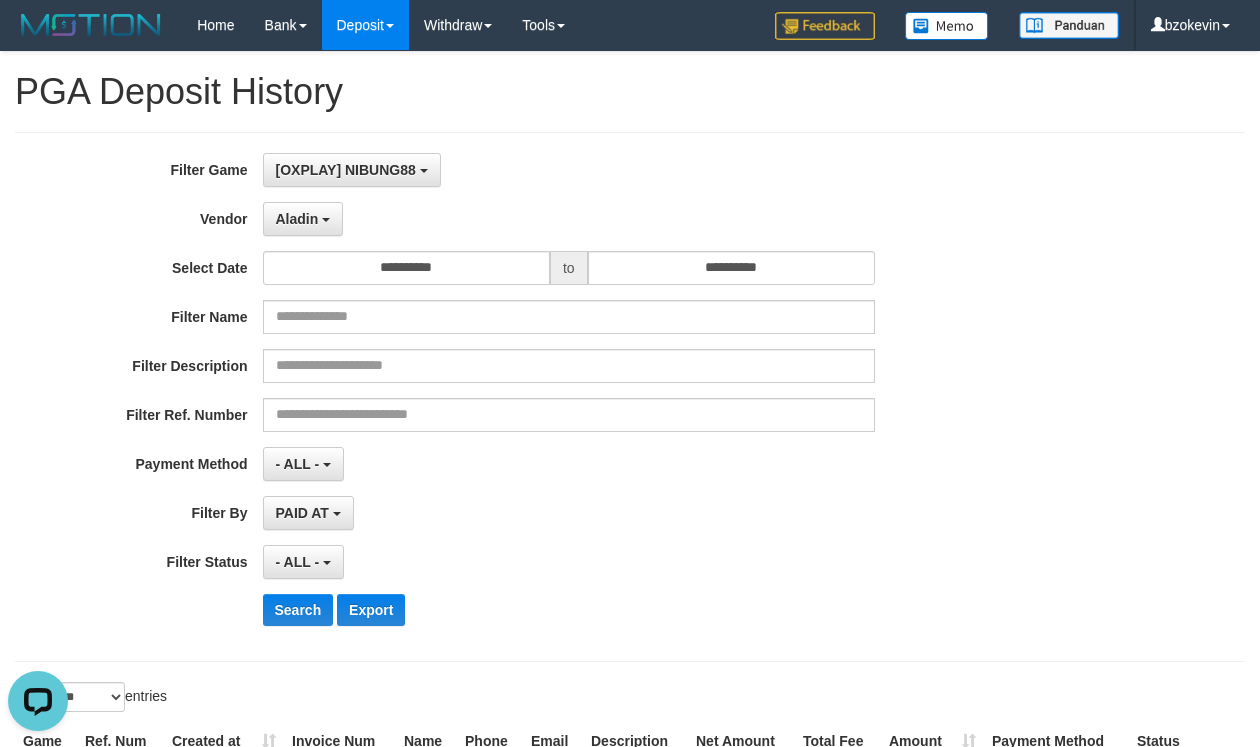 scroll, scrollTop: 0, scrollLeft: 0, axis: both 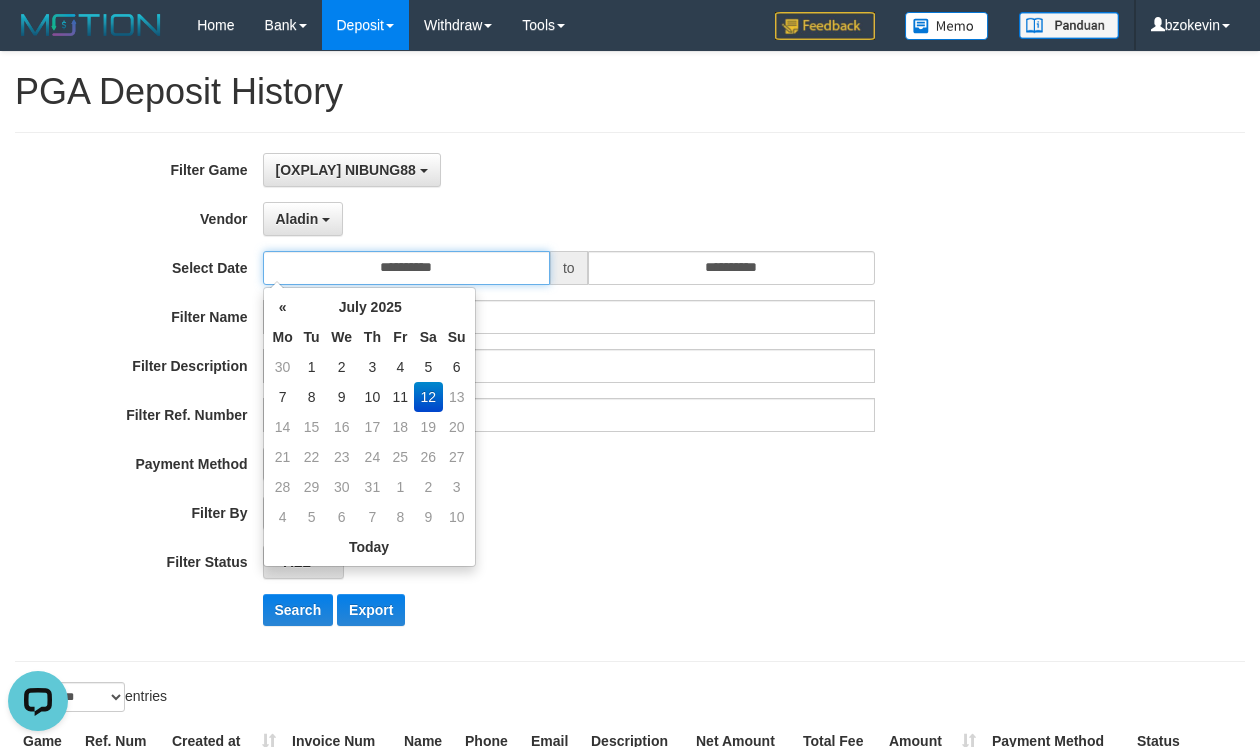 click on "**********" at bounding box center [406, 268] 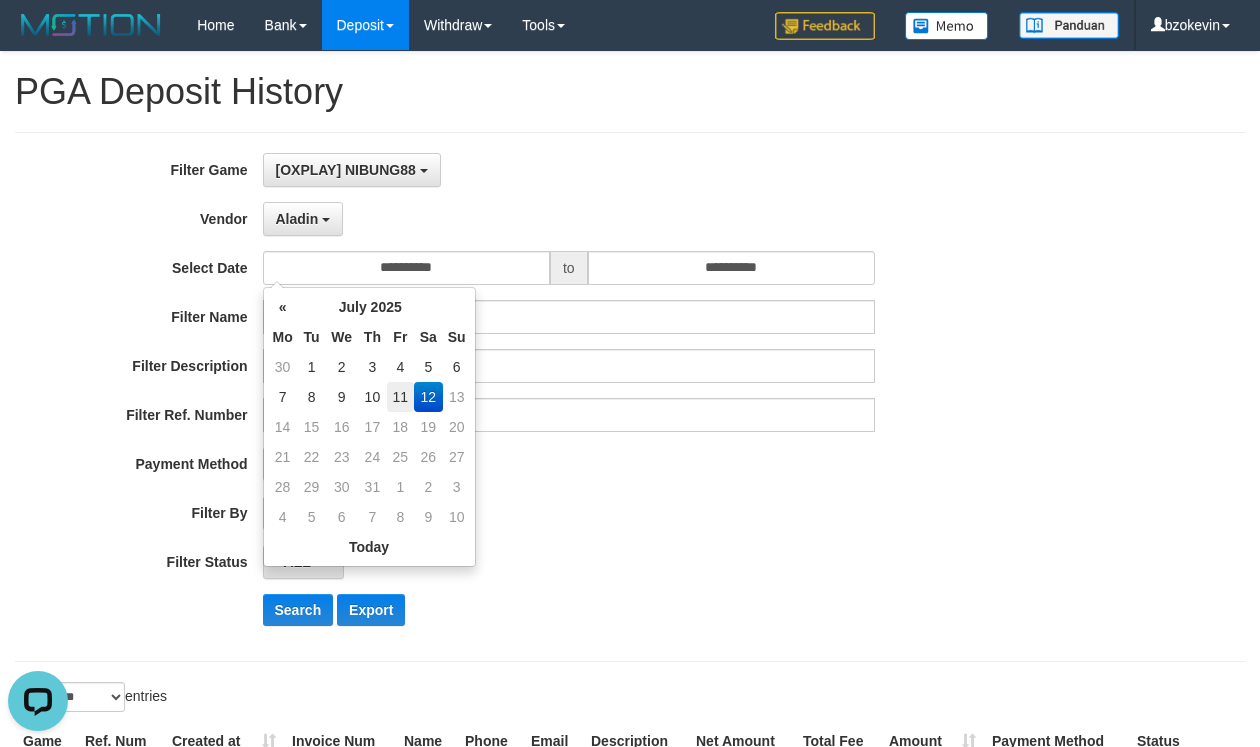 click on "11" at bounding box center [400, 397] 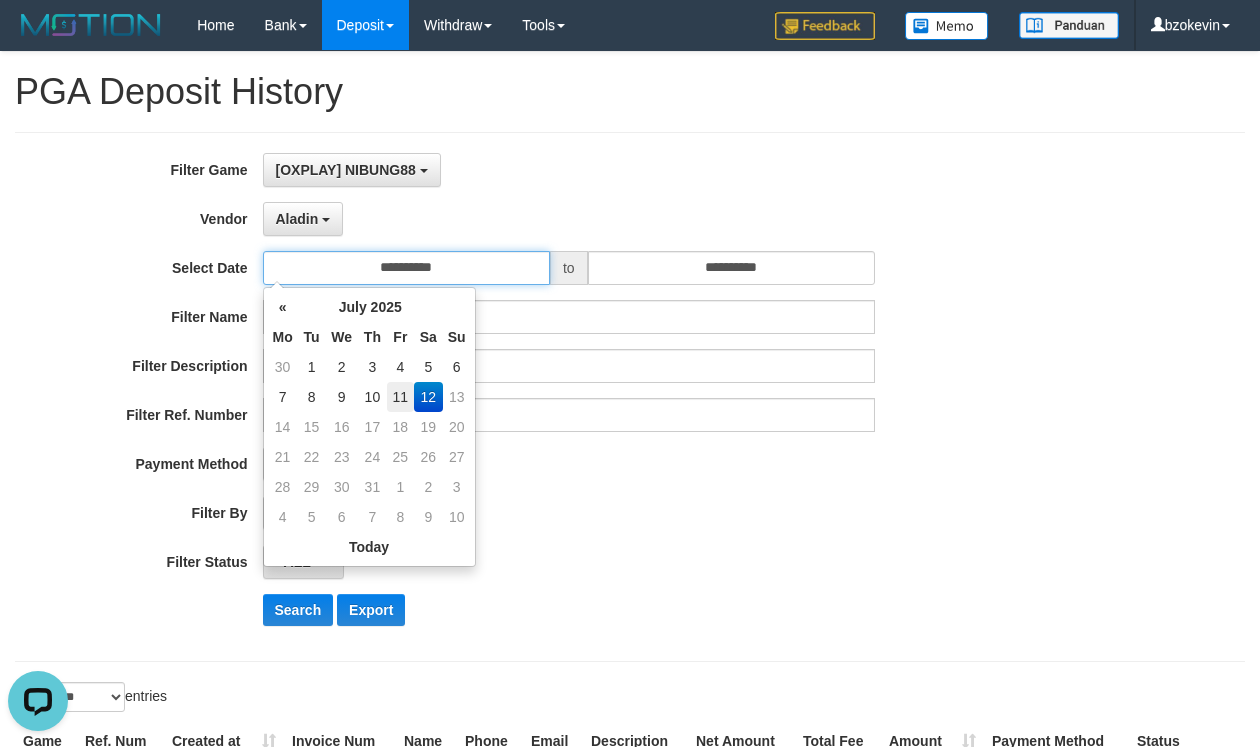 type on "**********" 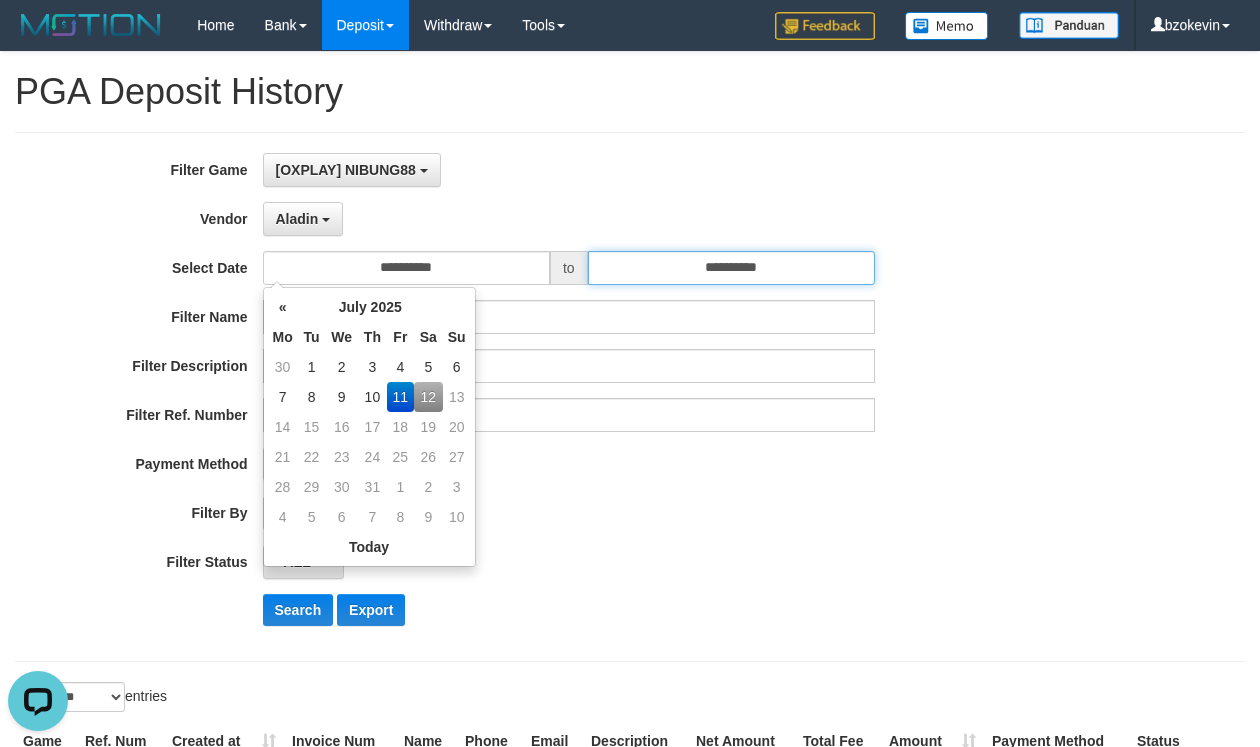 click on "**********" at bounding box center [731, 268] 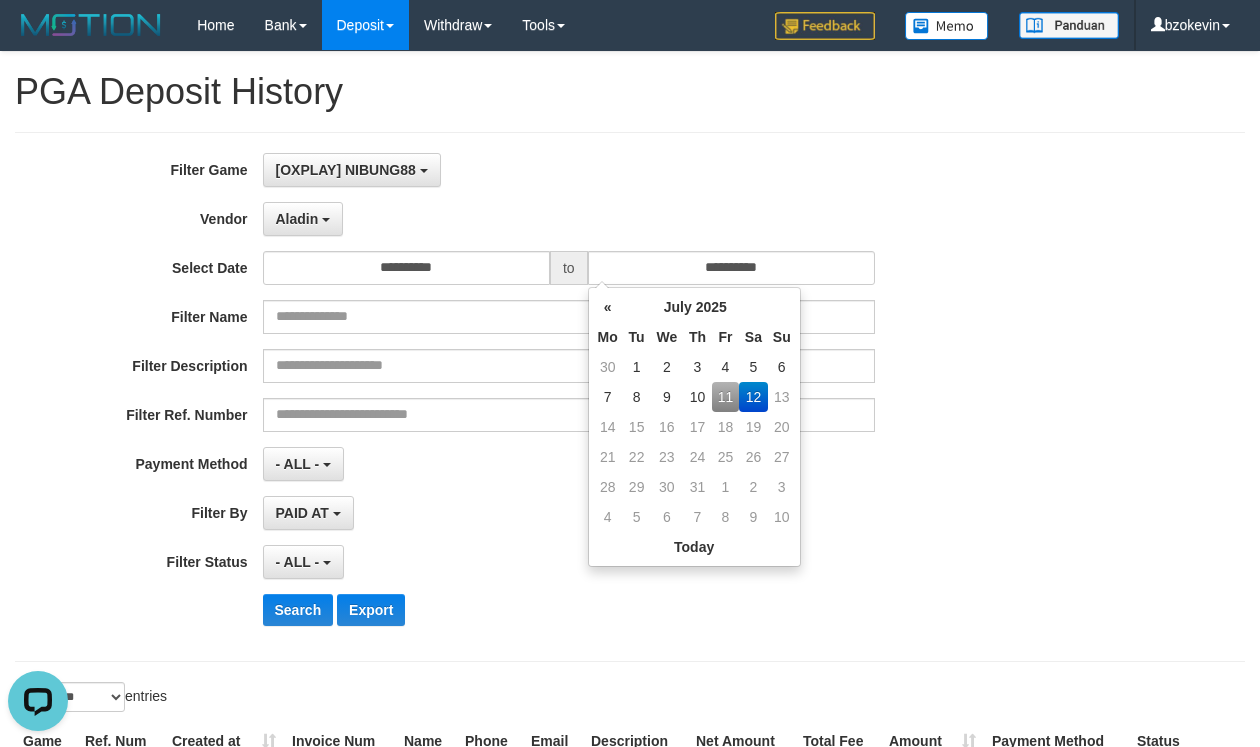 click on "11" at bounding box center [725, 397] 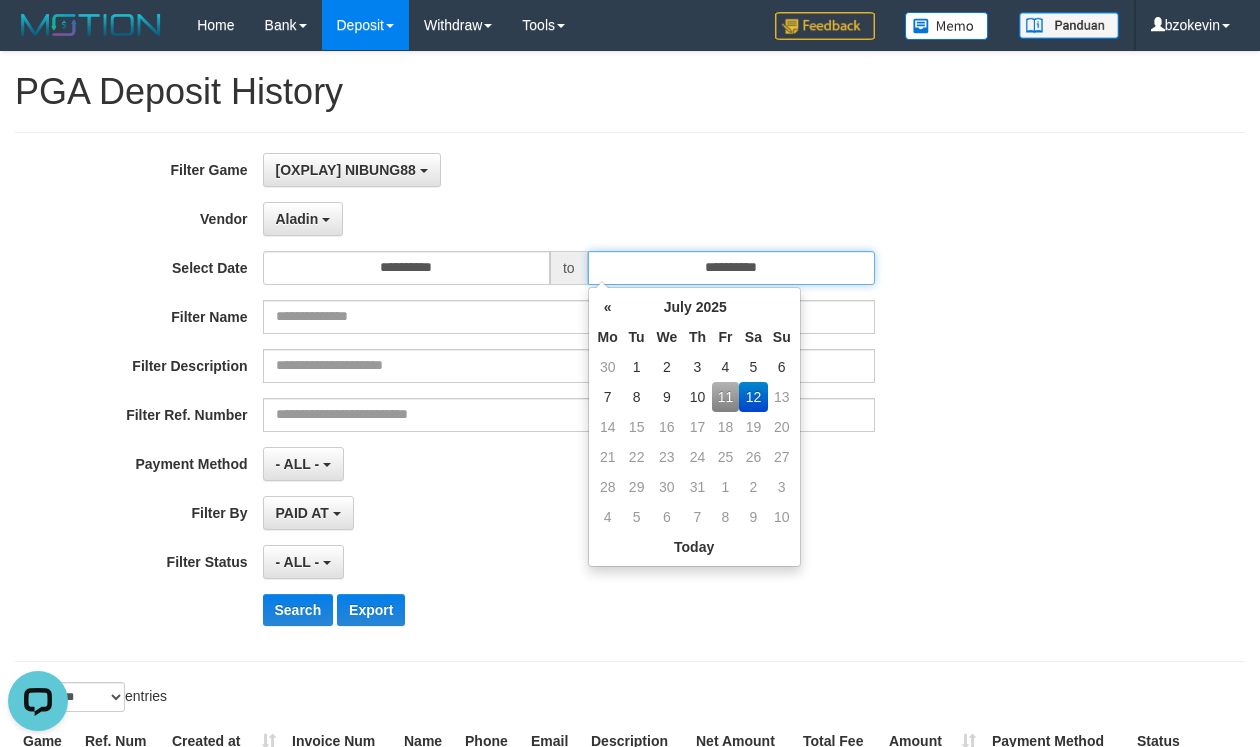 type on "**********" 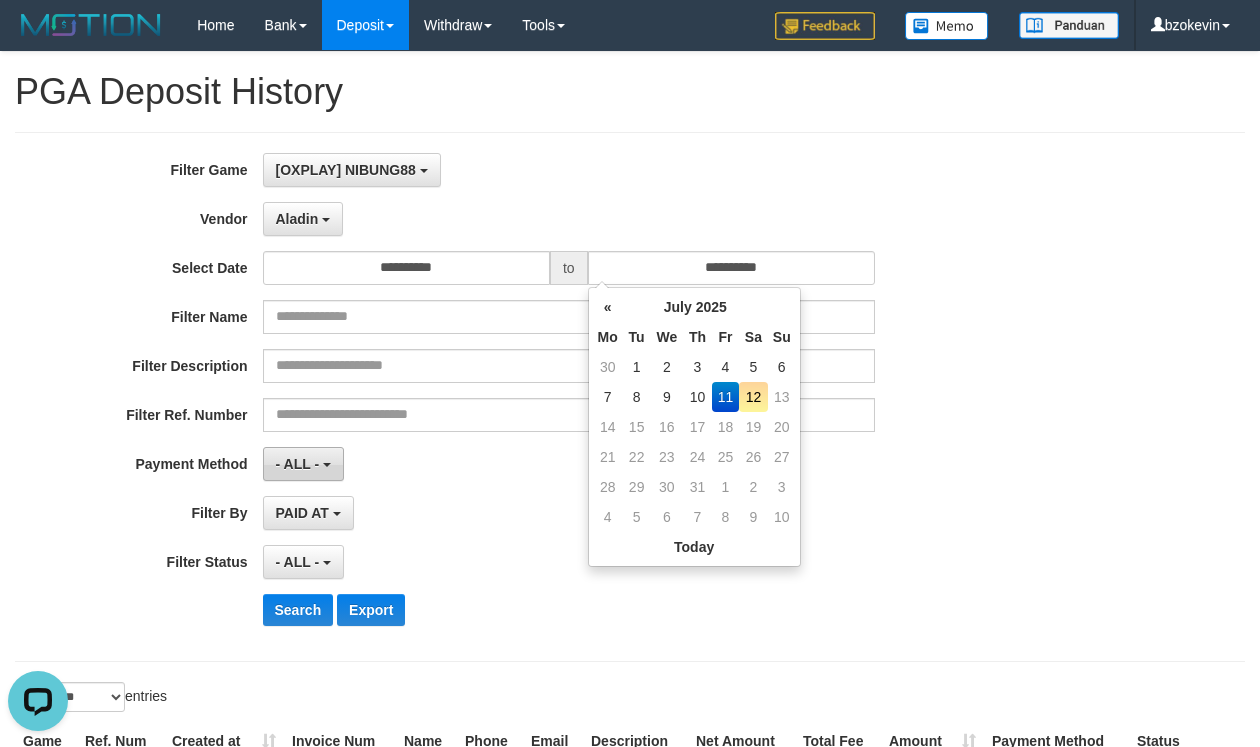 click on "- ALL -" at bounding box center [303, 464] 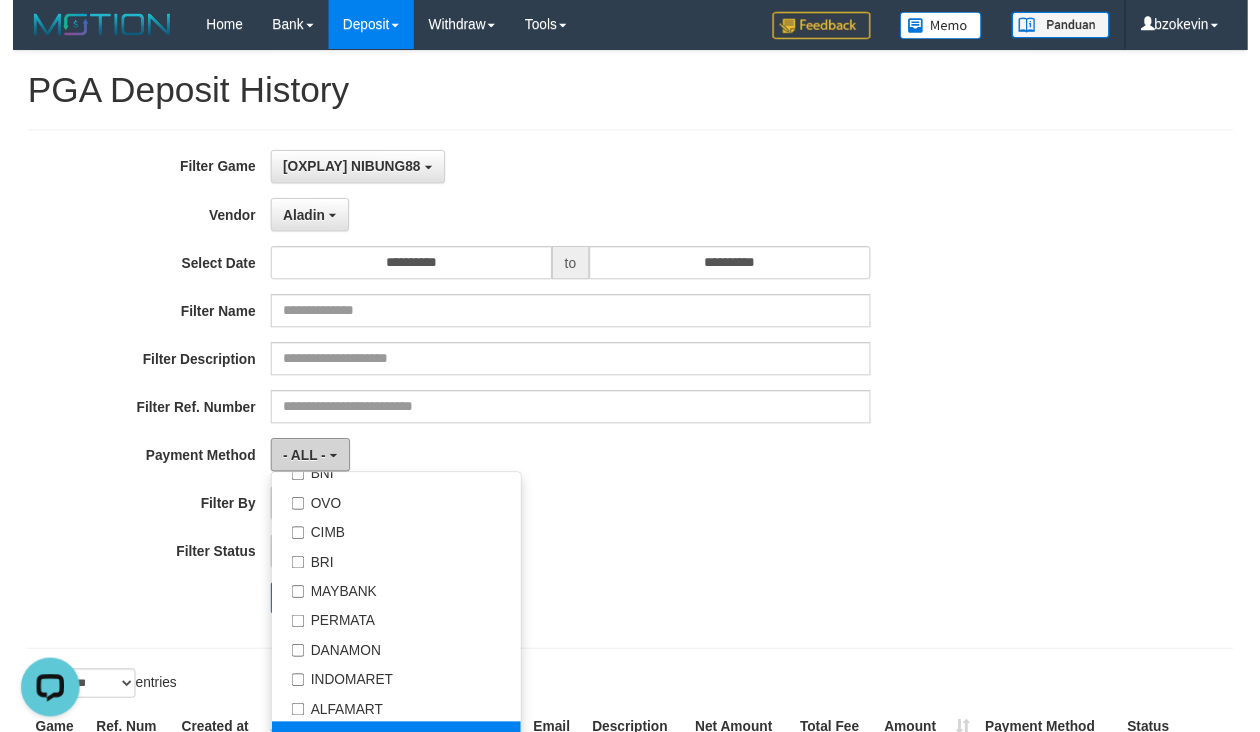 scroll, scrollTop: 292, scrollLeft: 0, axis: vertical 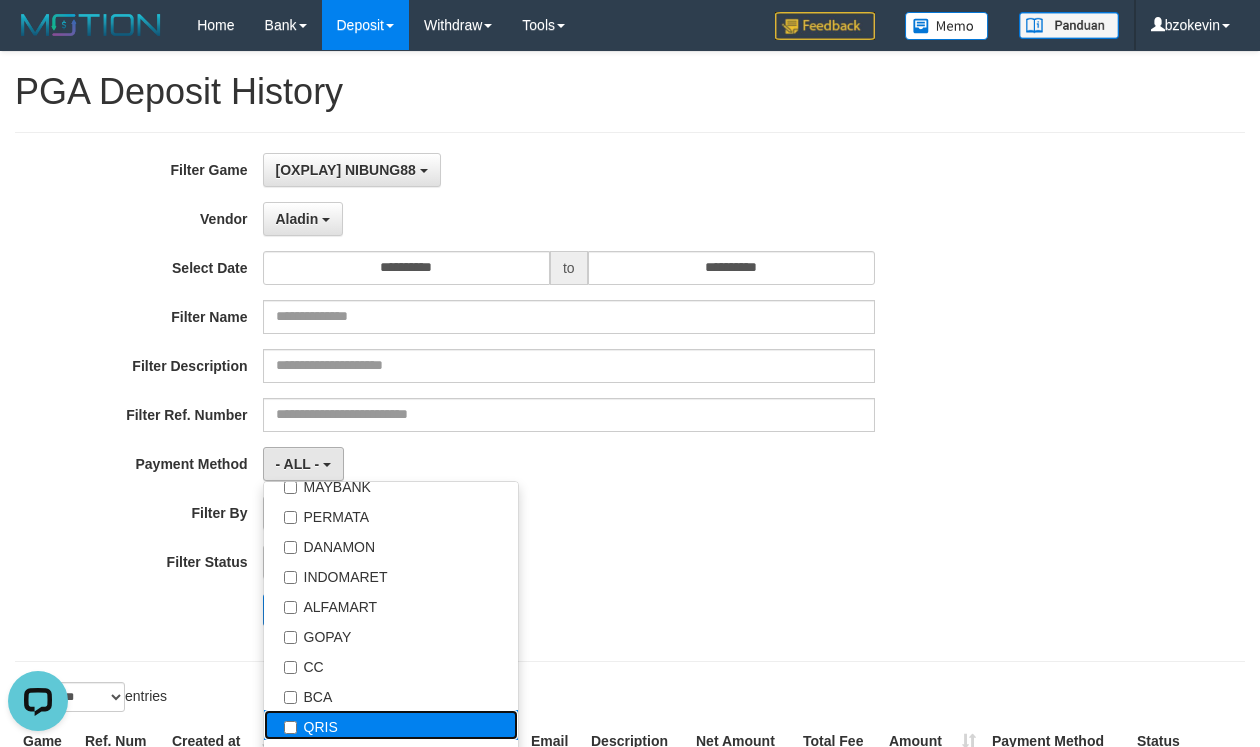 click on "QRIS" at bounding box center (391, 725) 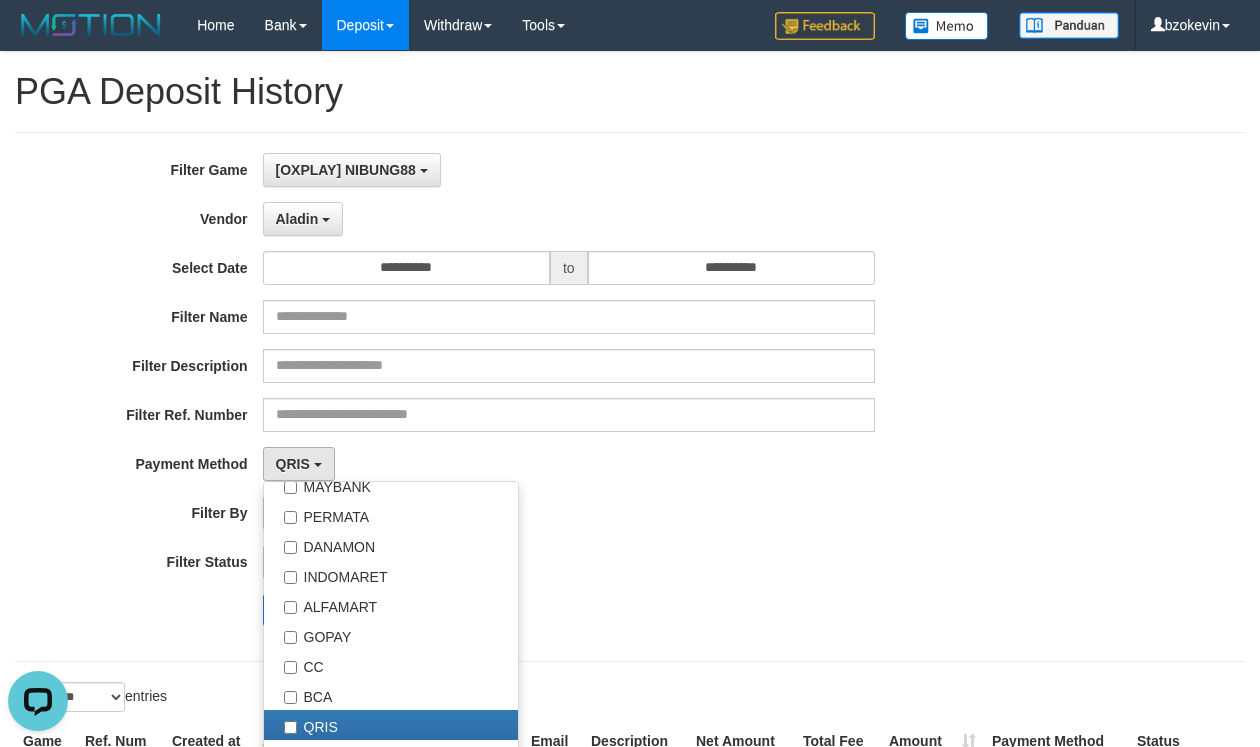 click on "**********" at bounding box center [525, 397] 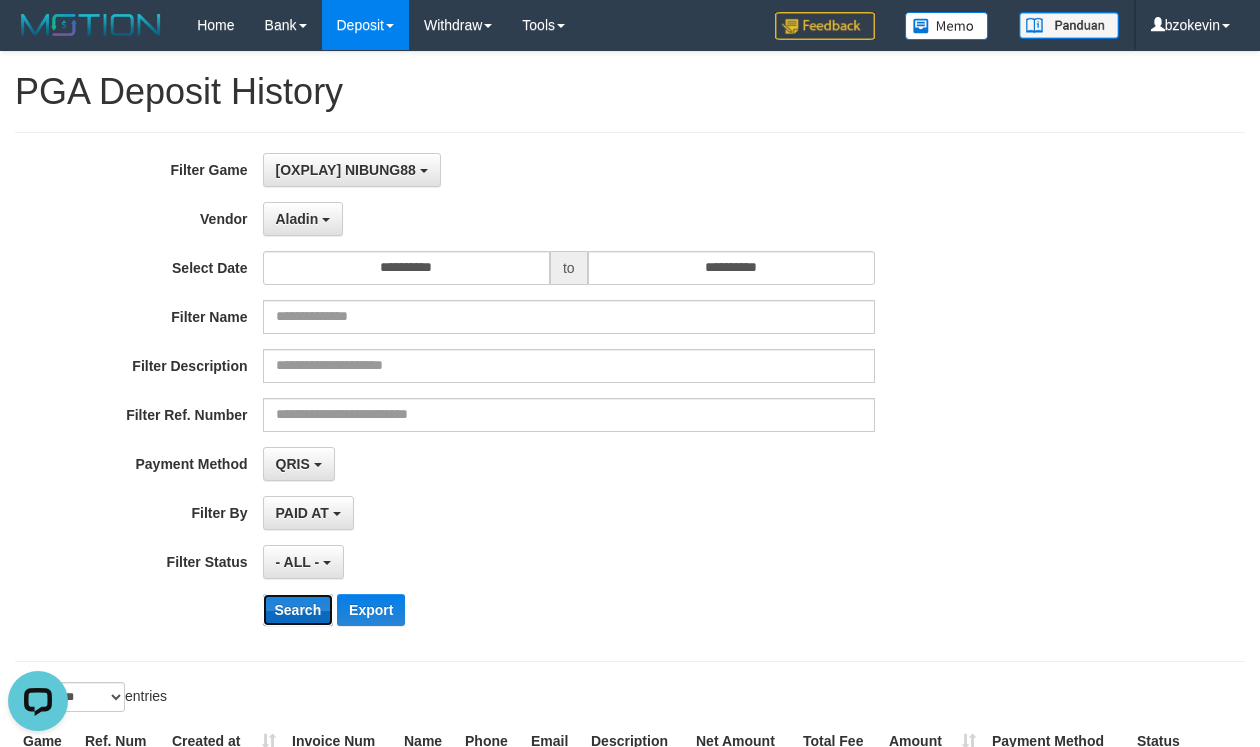 click on "Search" at bounding box center (298, 610) 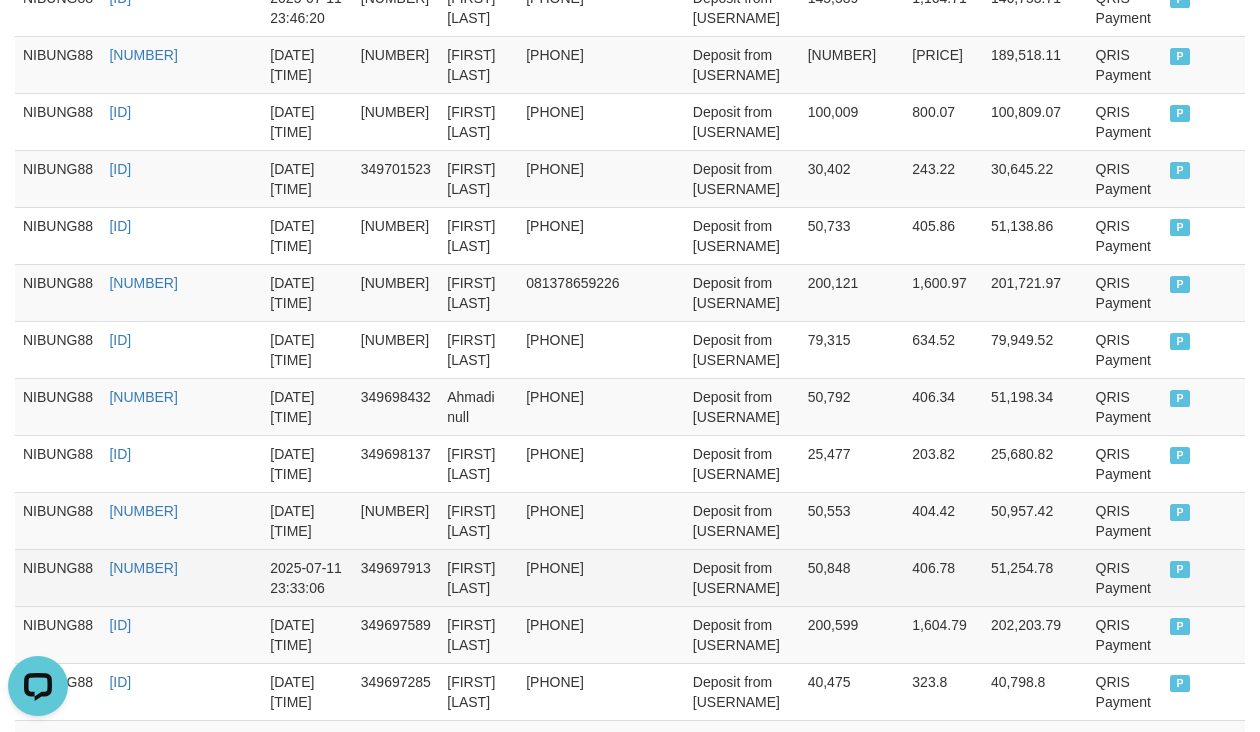 scroll, scrollTop: 1690, scrollLeft: 0, axis: vertical 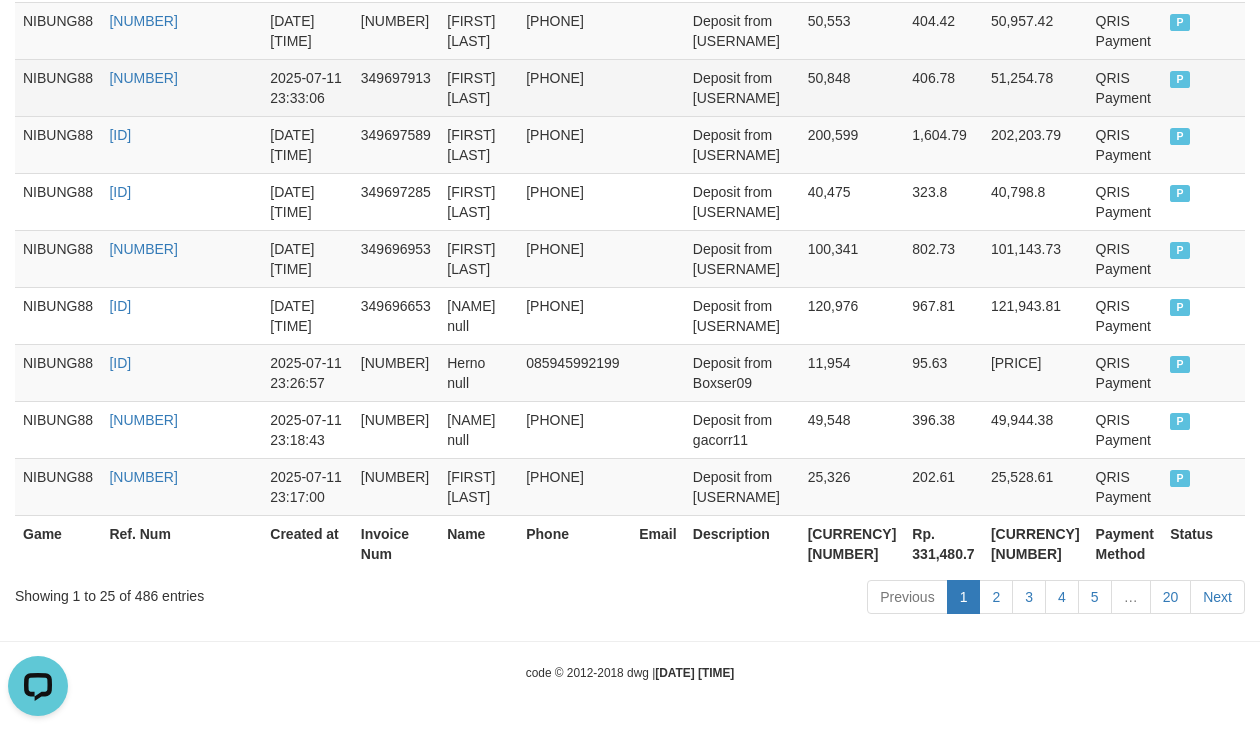 type 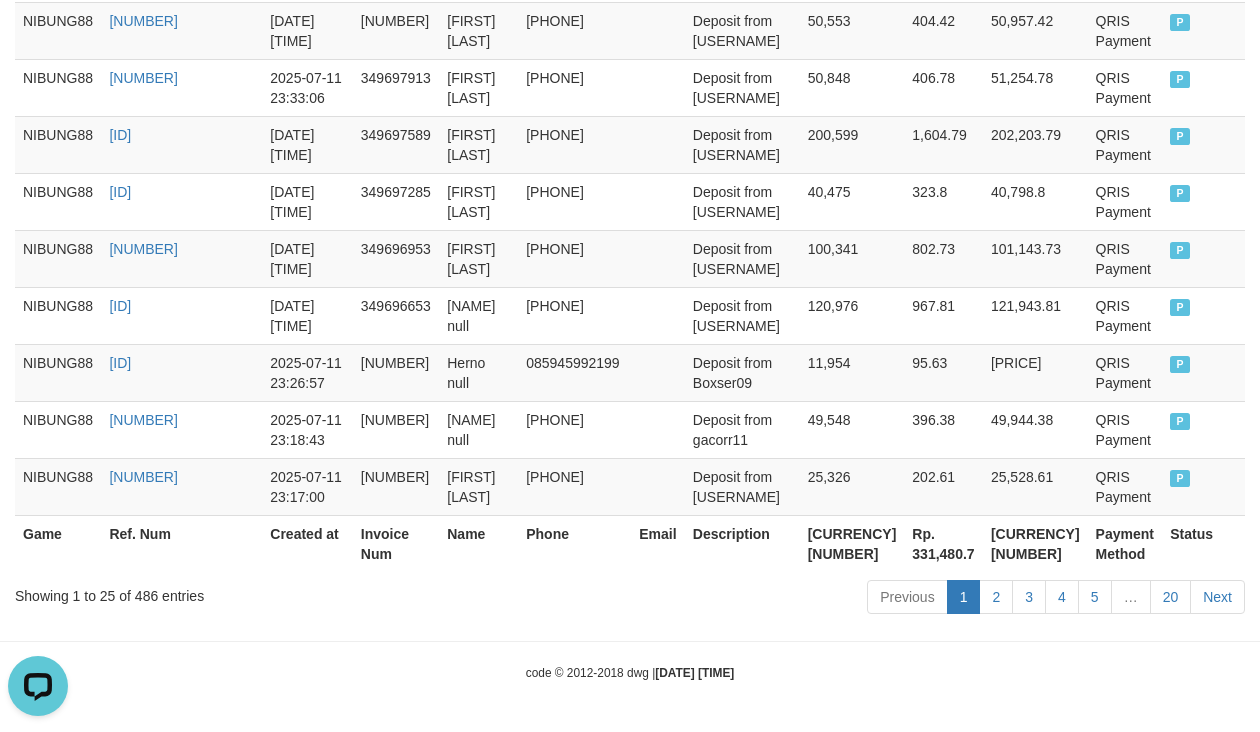 click on "[CURRENCY] [NUMBER]" at bounding box center [852, 543] 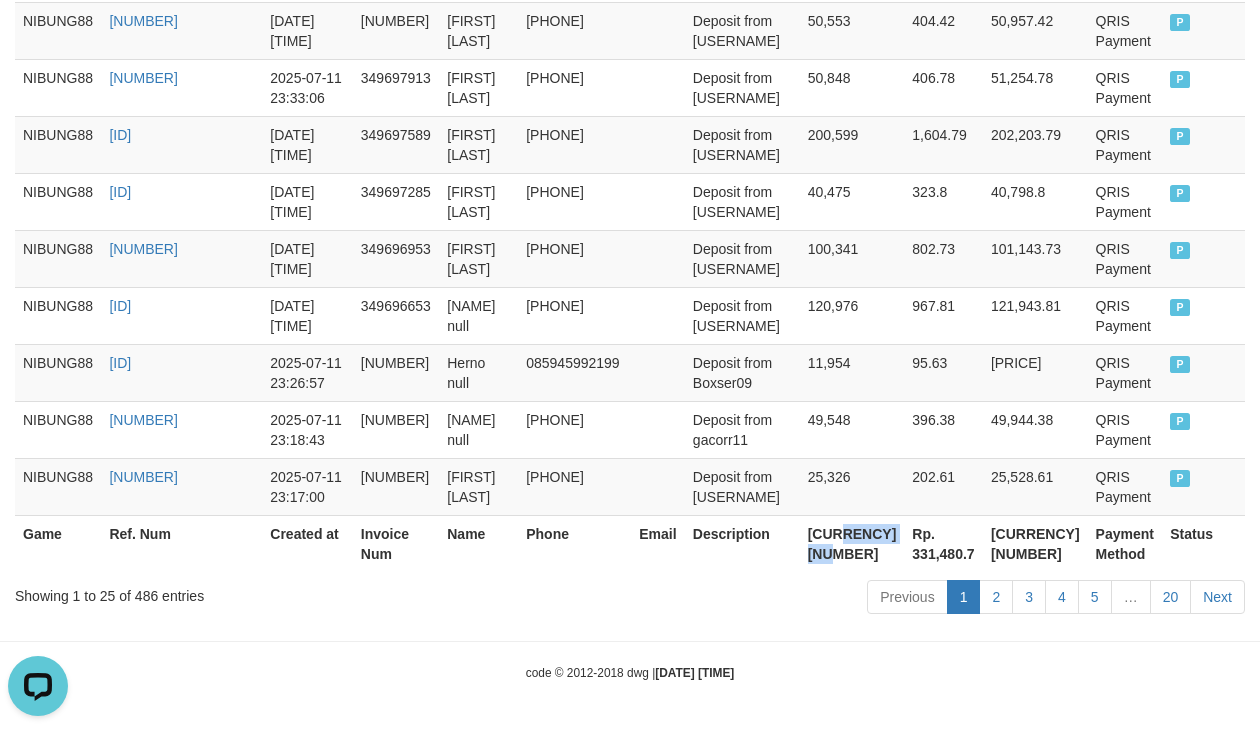 copy on "41,435,082" 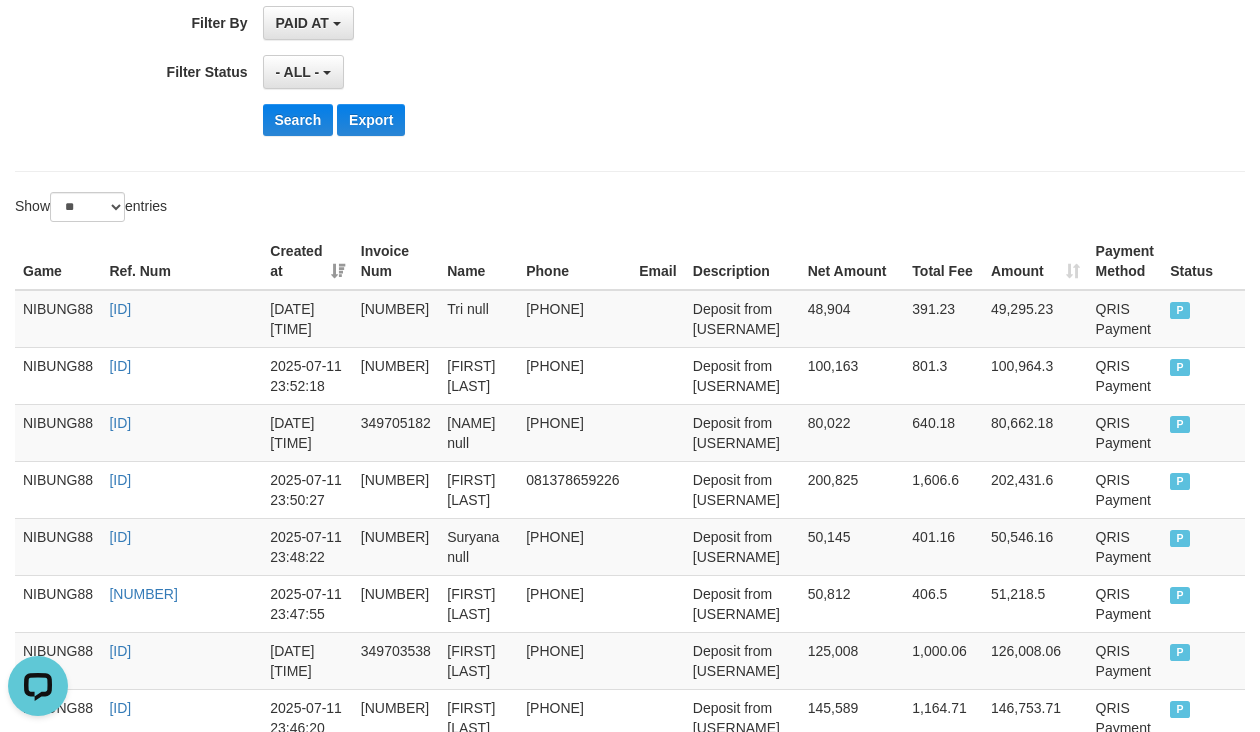 scroll, scrollTop: 0, scrollLeft: 0, axis: both 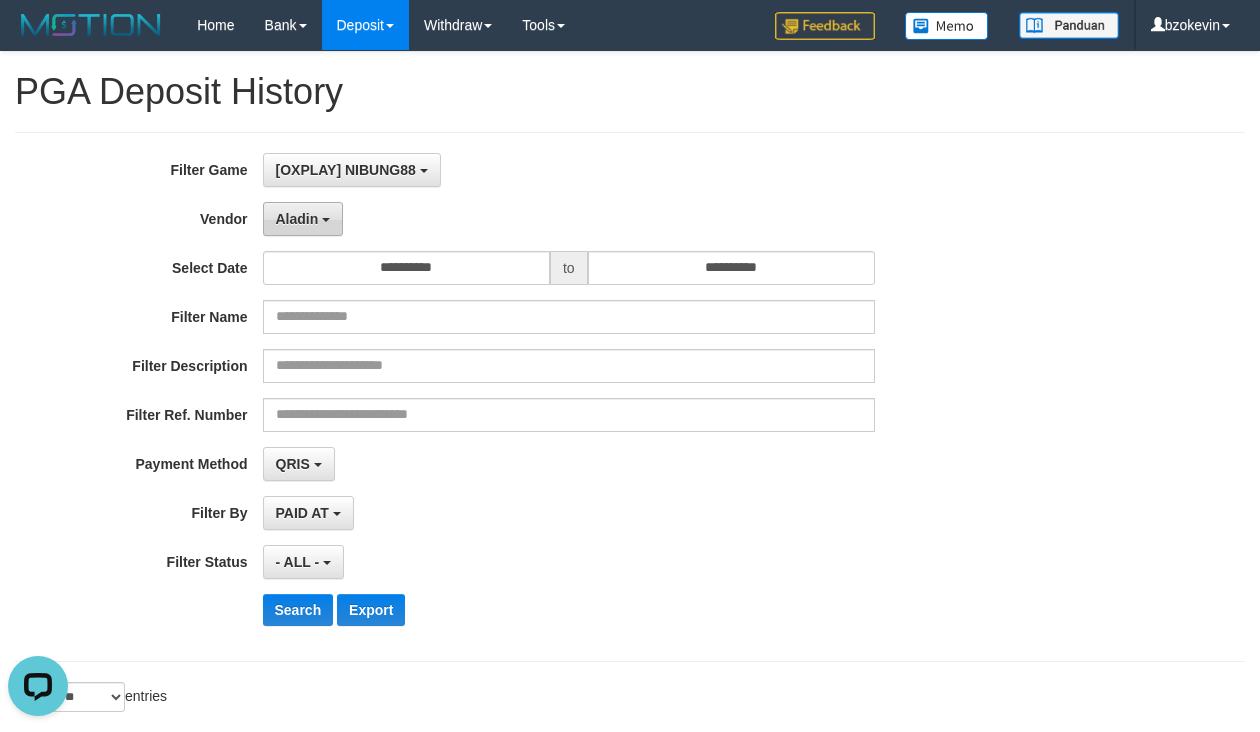 click on "Aladin" at bounding box center (303, 219) 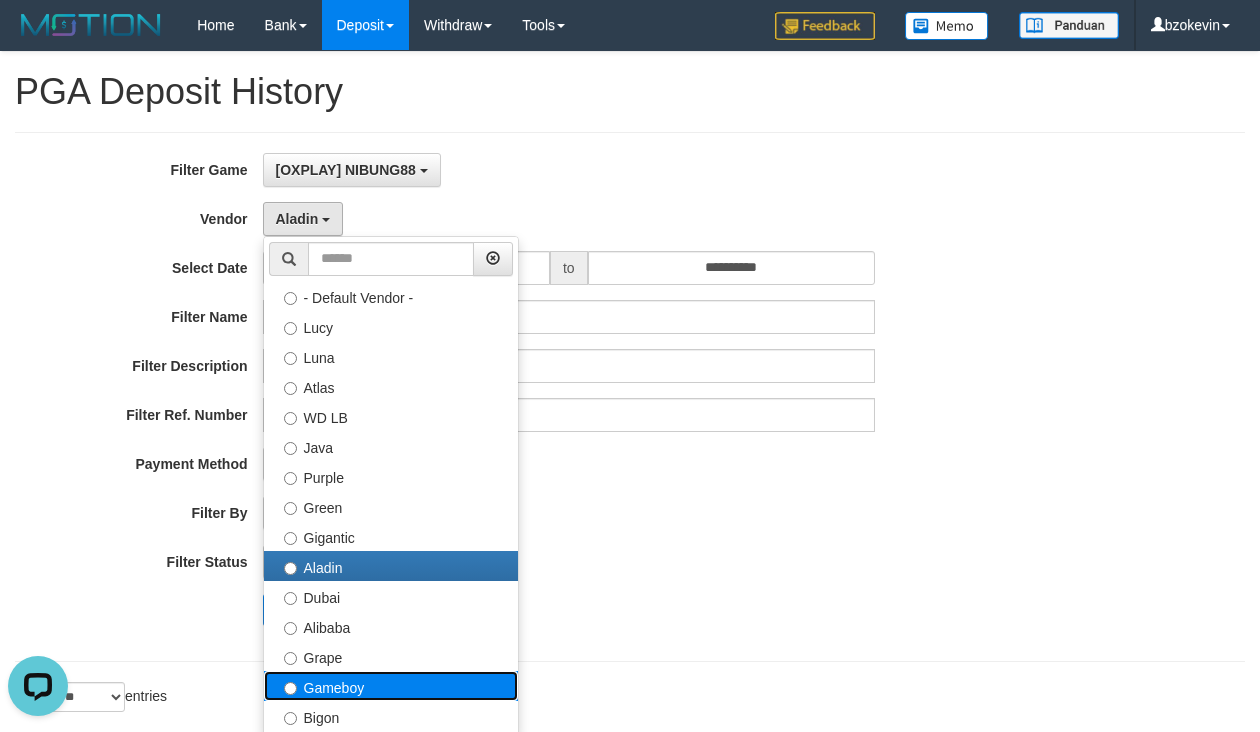 click on "Gameboy" at bounding box center (391, 686) 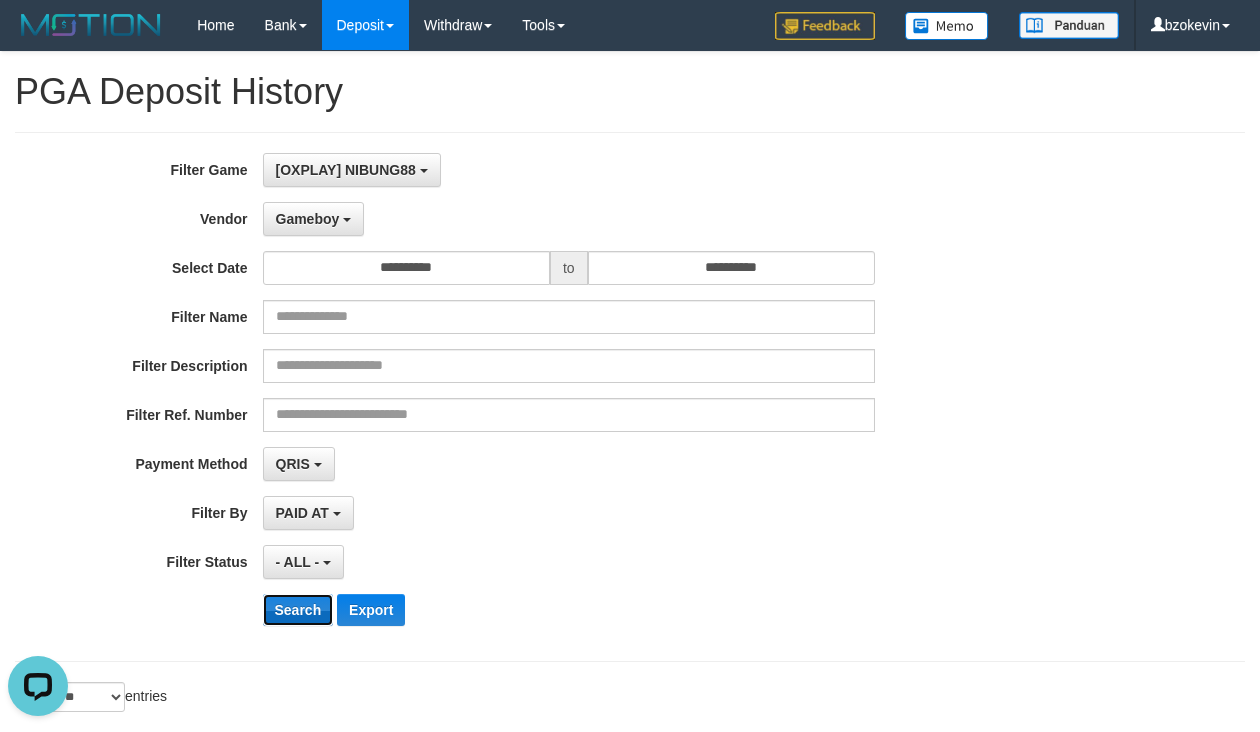 click on "Search" at bounding box center [298, 610] 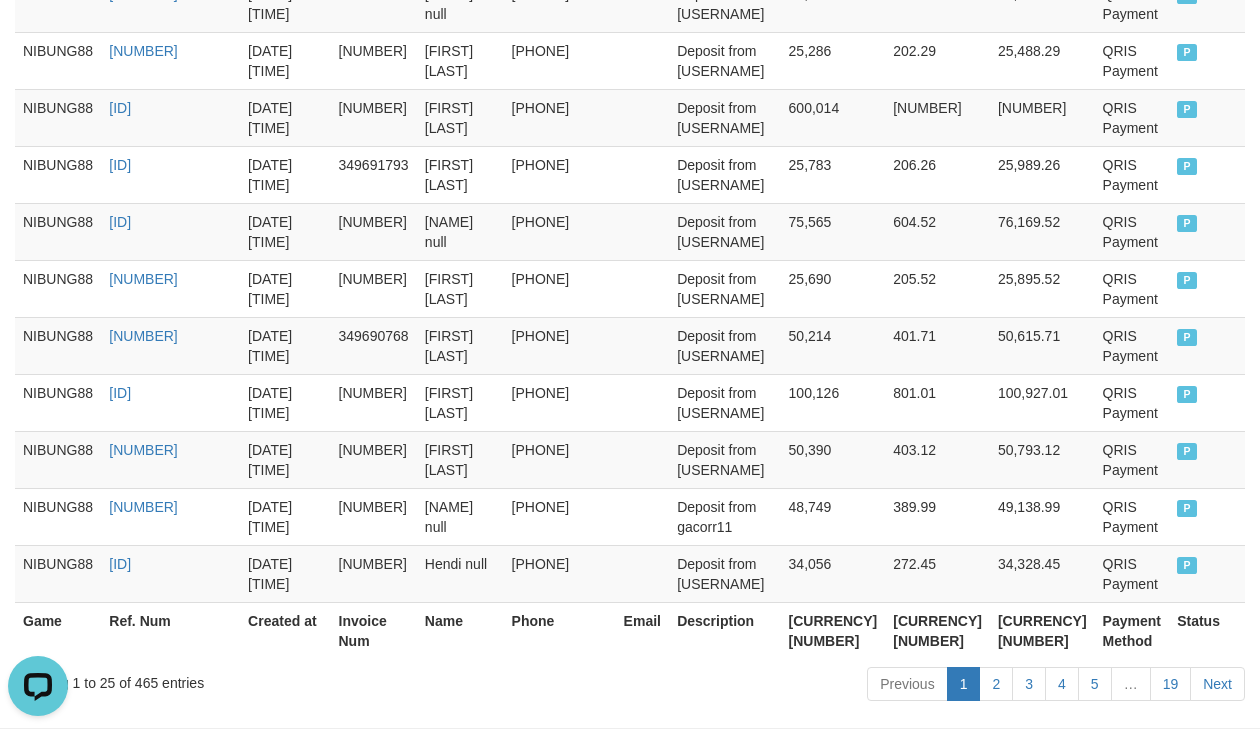 scroll, scrollTop: 1690, scrollLeft: 0, axis: vertical 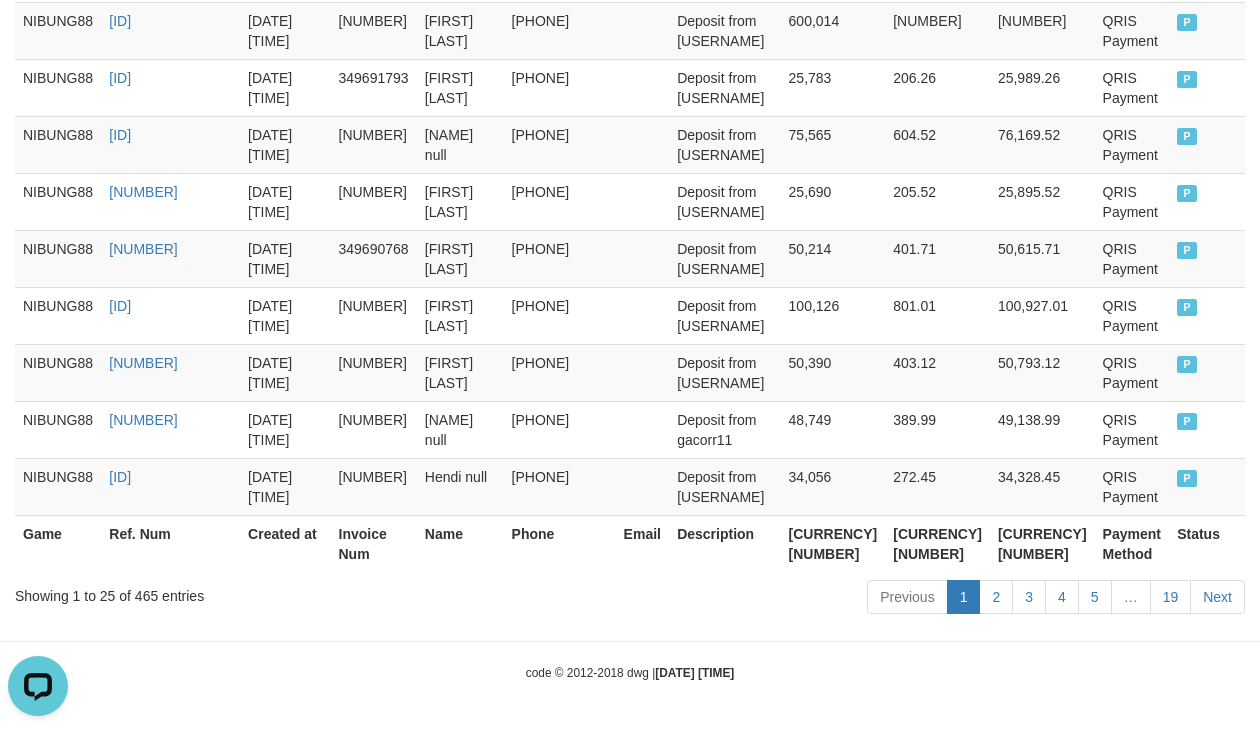click on "[CURRENCY] [NUMBER]" at bounding box center [833, 543] 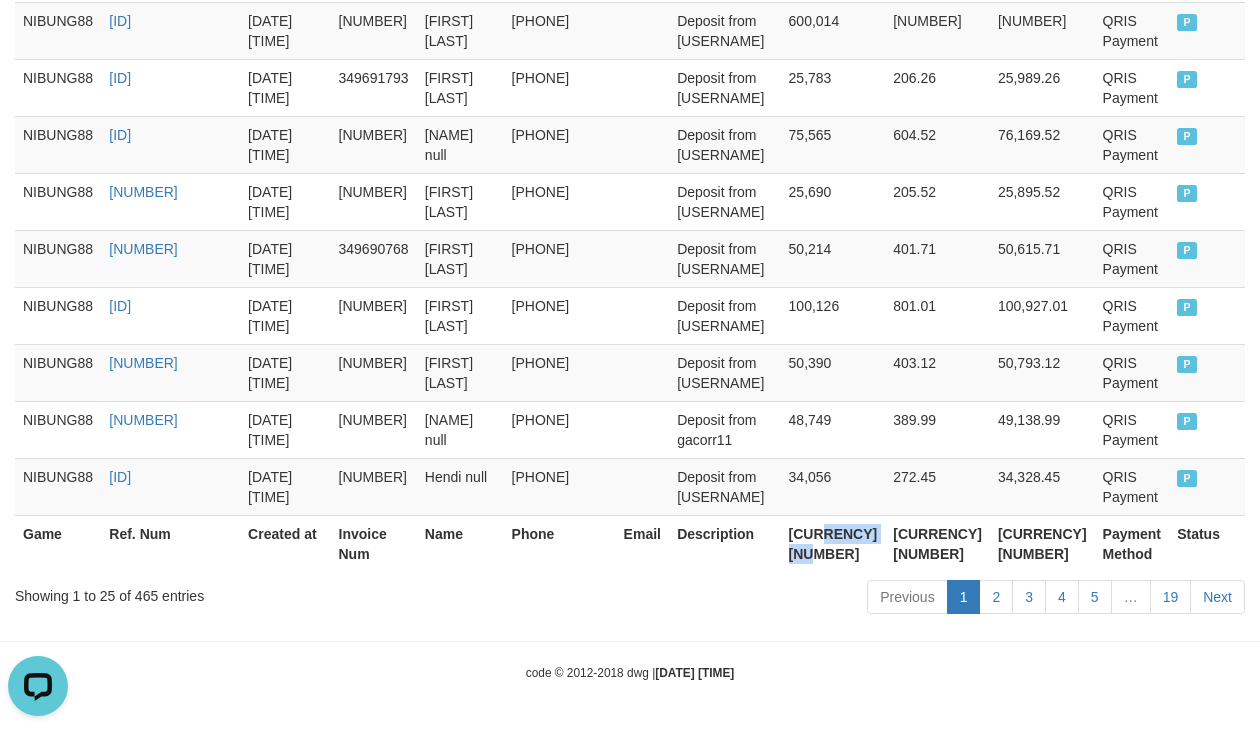 click on "[CURRENCY] [NUMBER]" at bounding box center [833, 543] 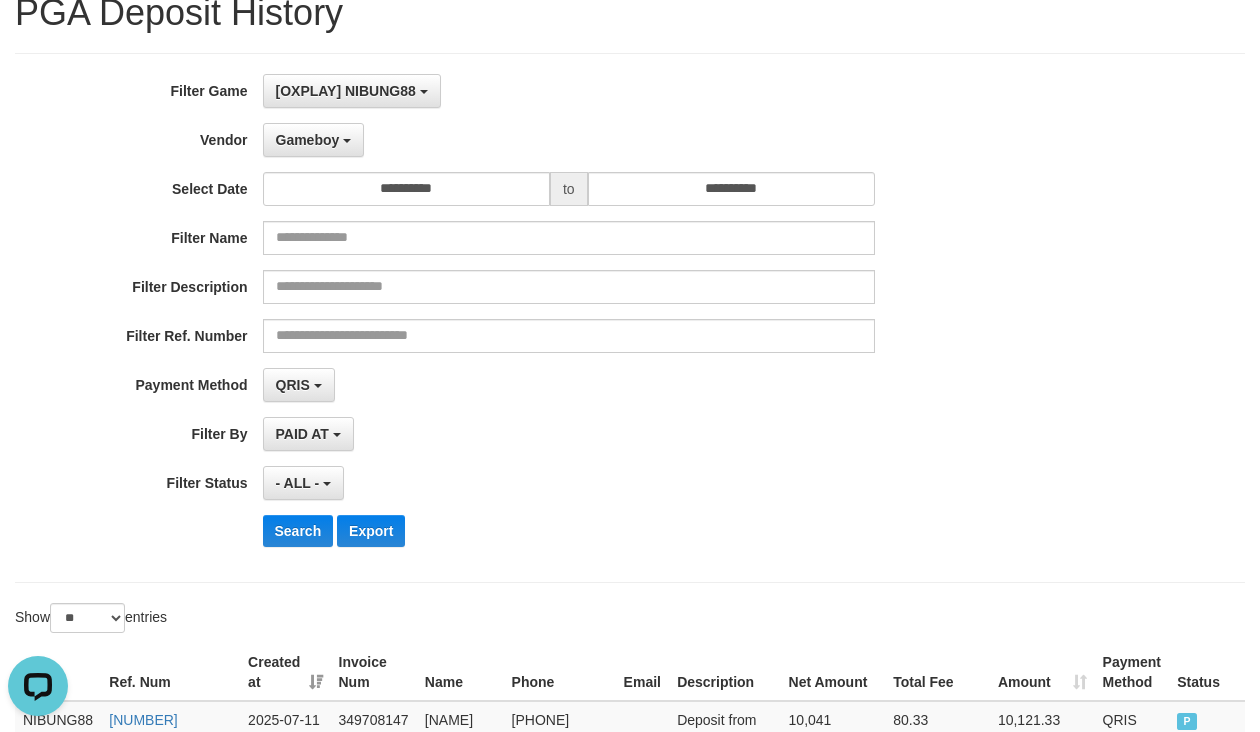 scroll, scrollTop: 0, scrollLeft: 0, axis: both 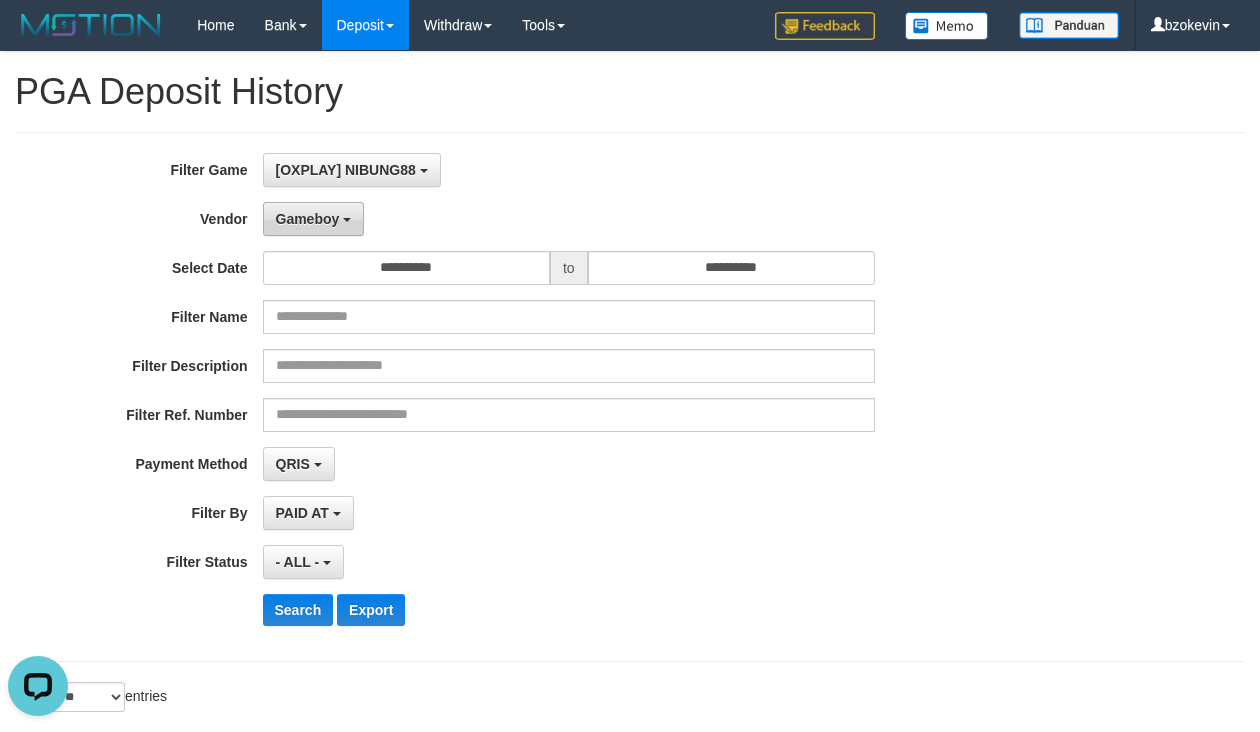 click on "Gameboy" at bounding box center [314, 219] 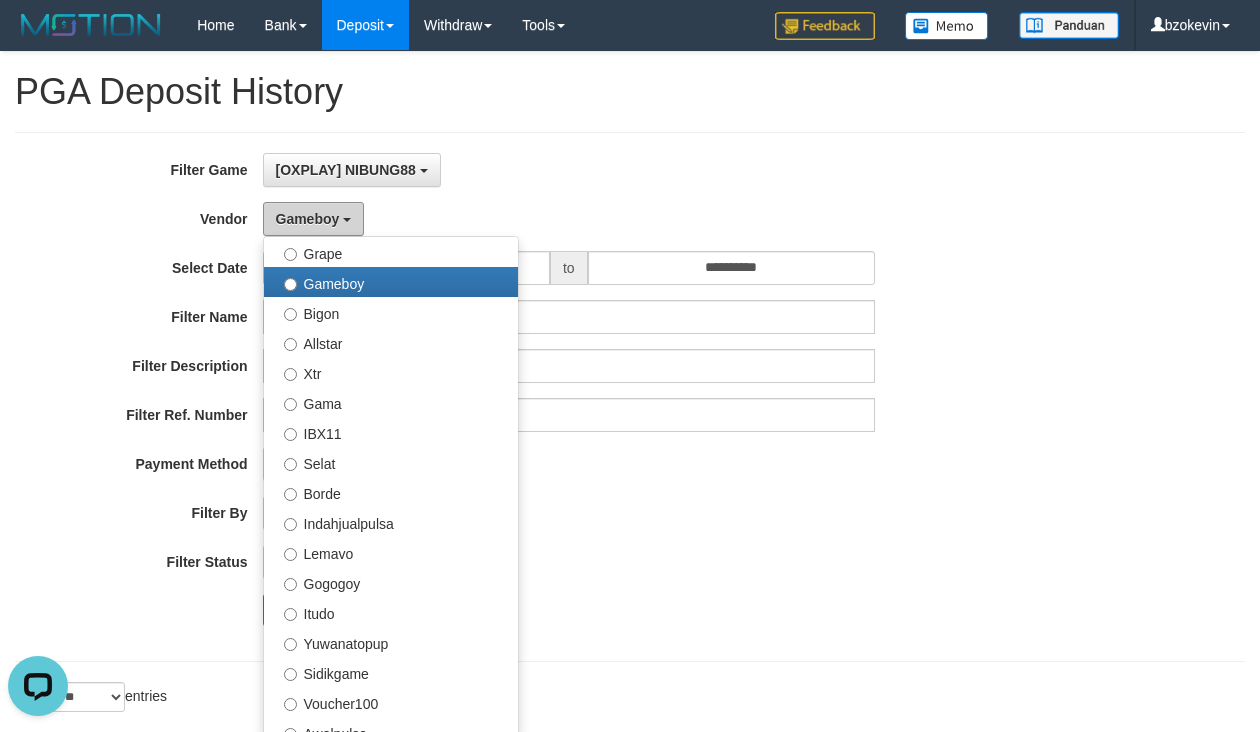 scroll, scrollTop: 686, scrollLeft: 0, axis: vertical 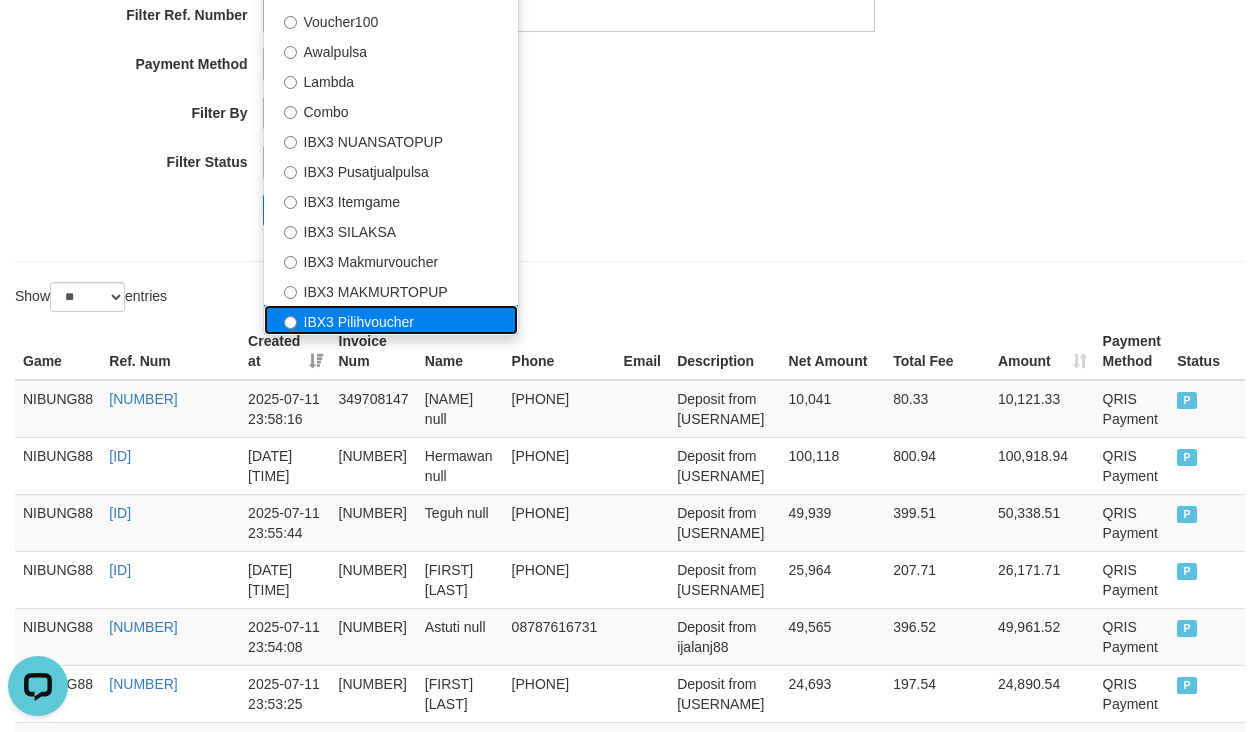 click on "IBX3 Pilihvoucher" at bounding box center (391, 320) 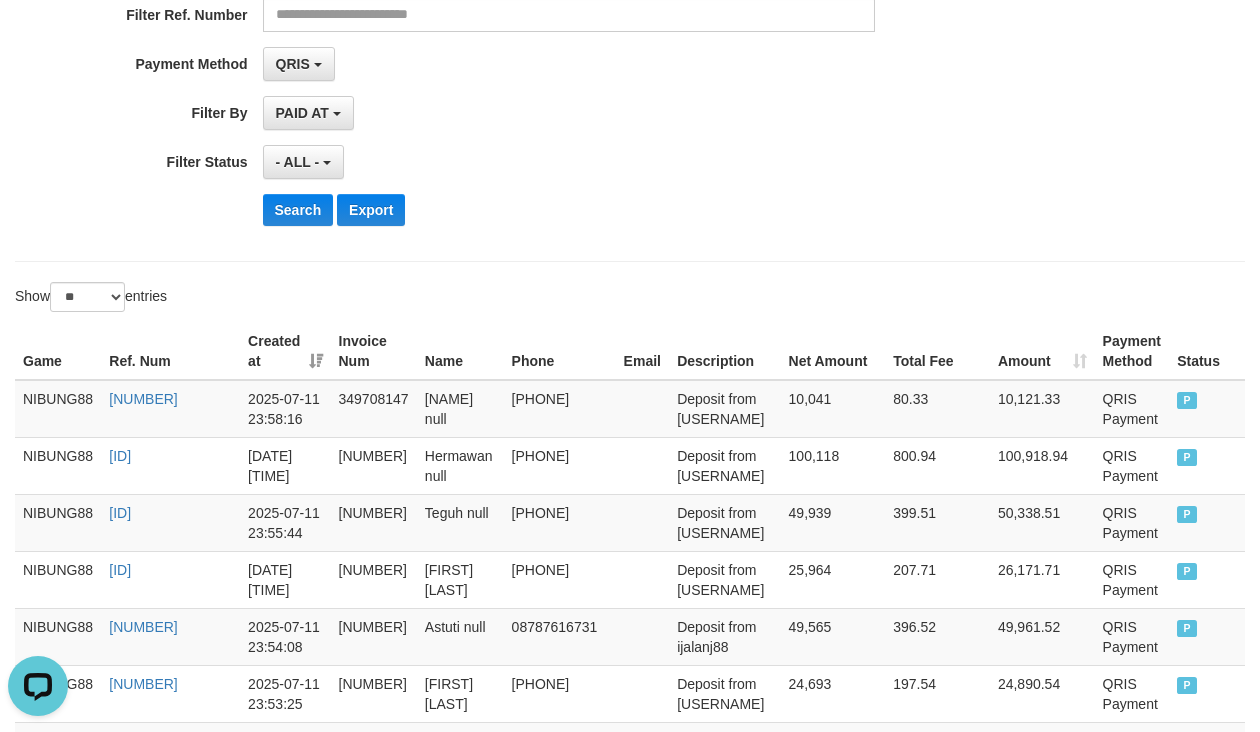 click on "**********" at bounding box center [525, -3] 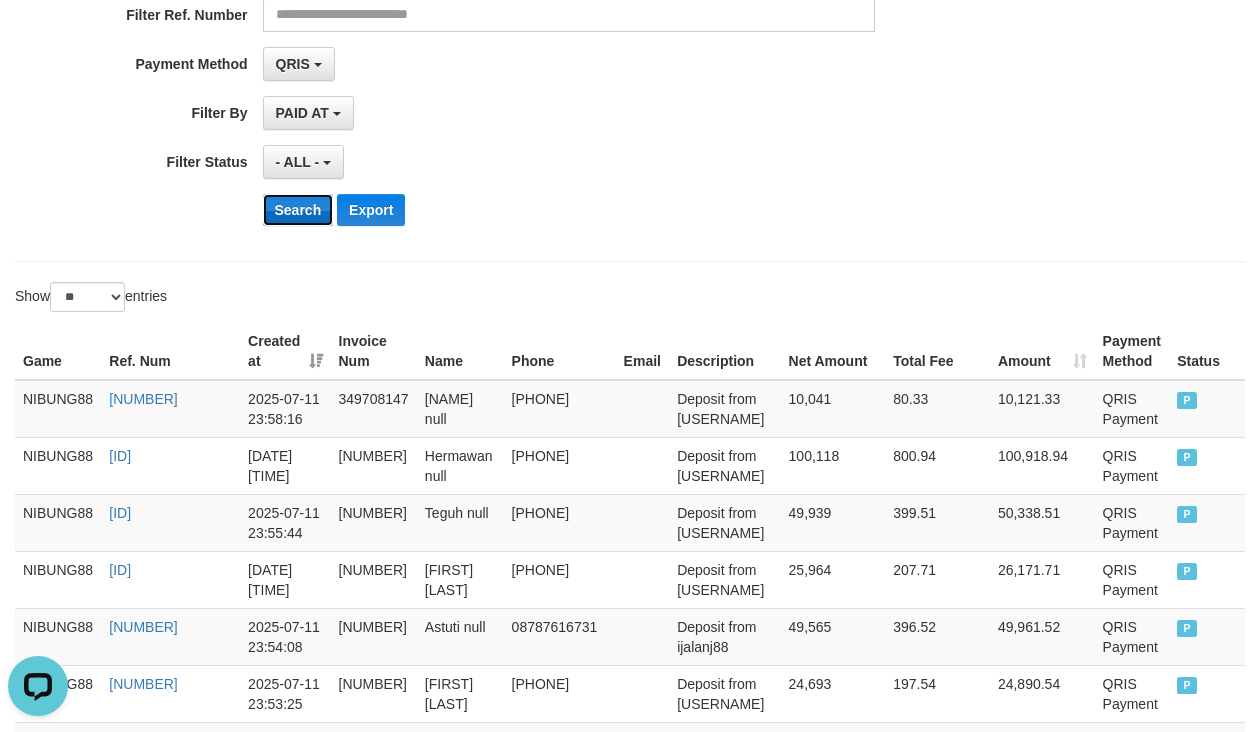 click on "Search" at bounding box center [298, 210] 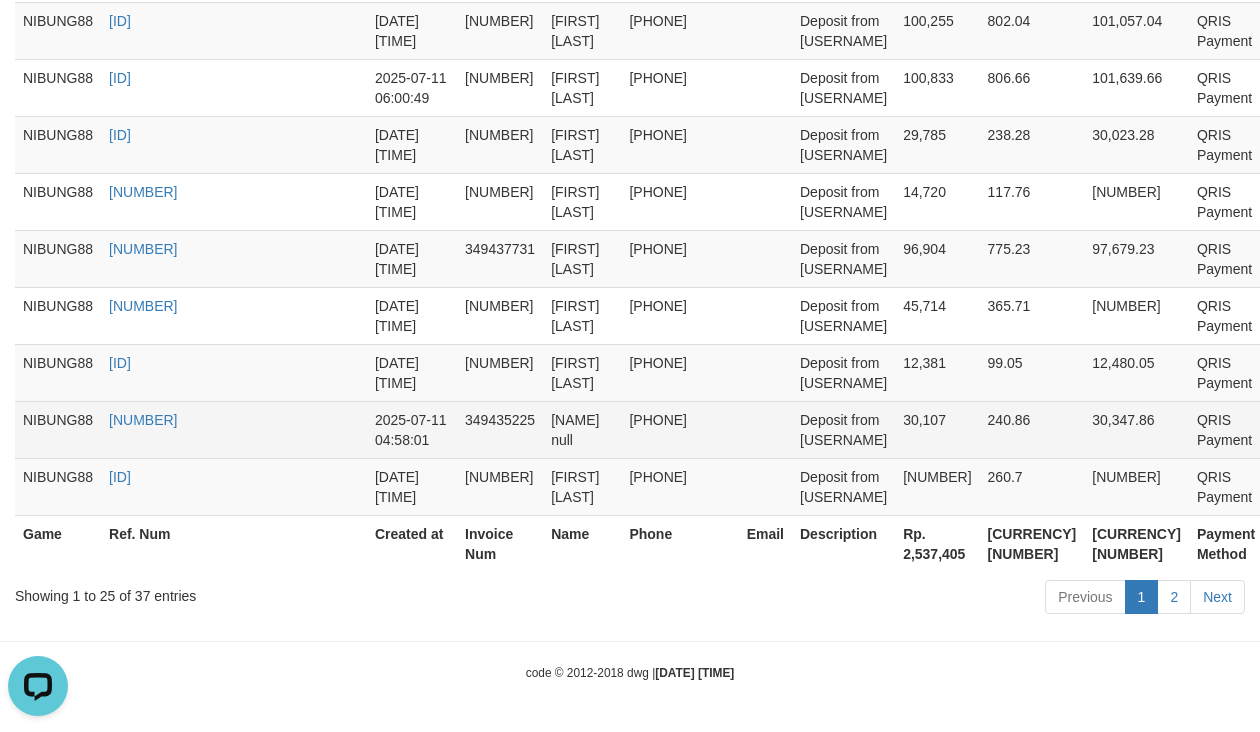 scroll, scrollTop: 2150, scrollLeft: 0, axis: vertical 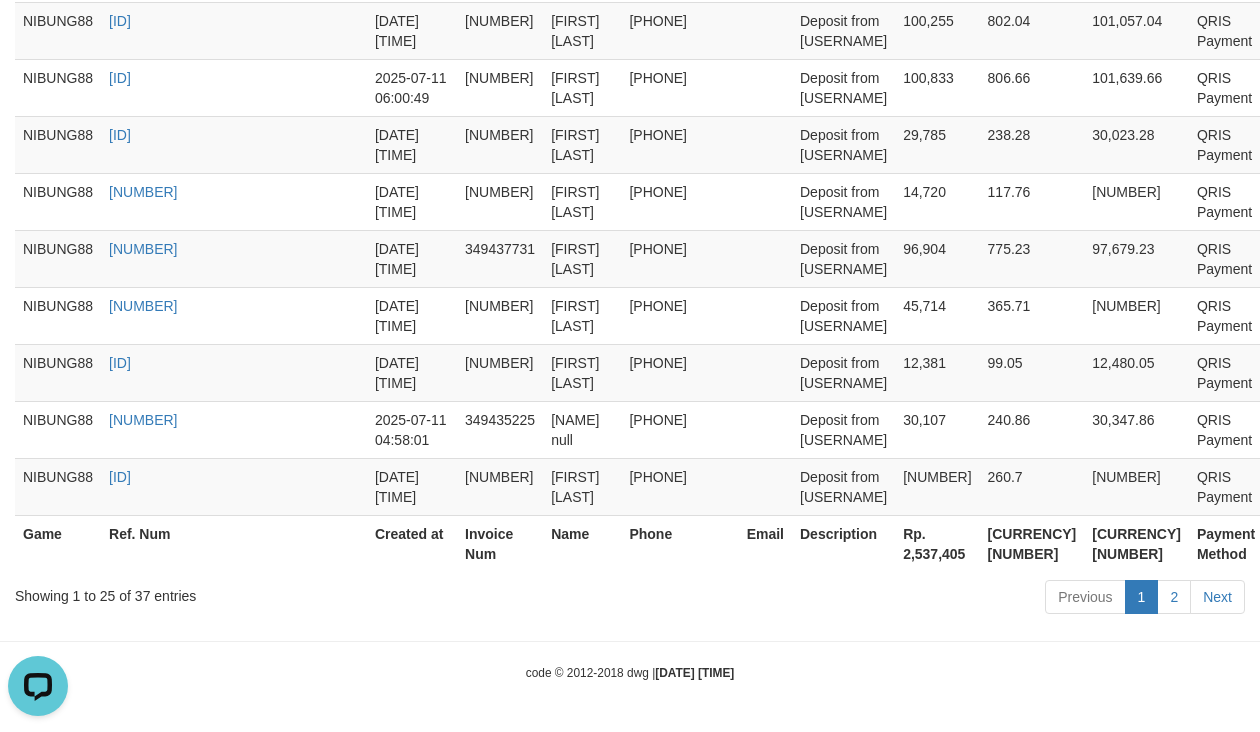 click on "Rp. 2,537,405" at bounding box center (937, 543) 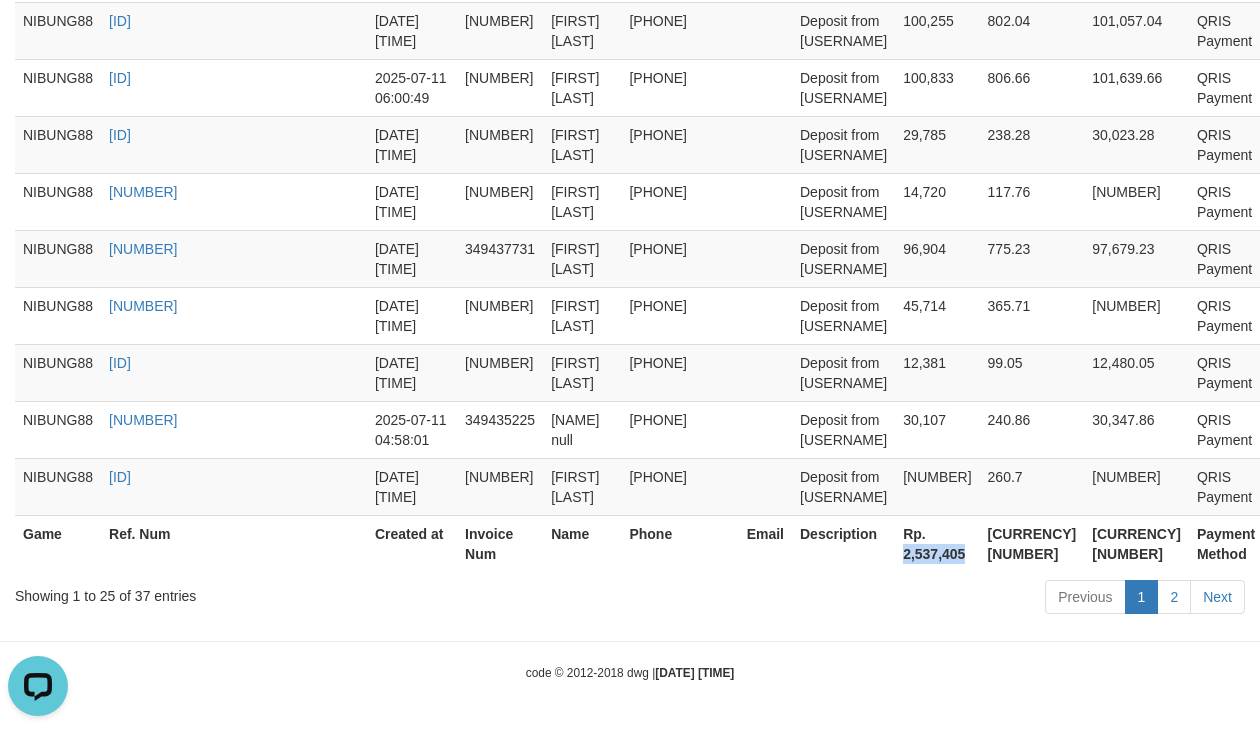 click on "Rp. 2,537,405" at bounding box center [937, 543] 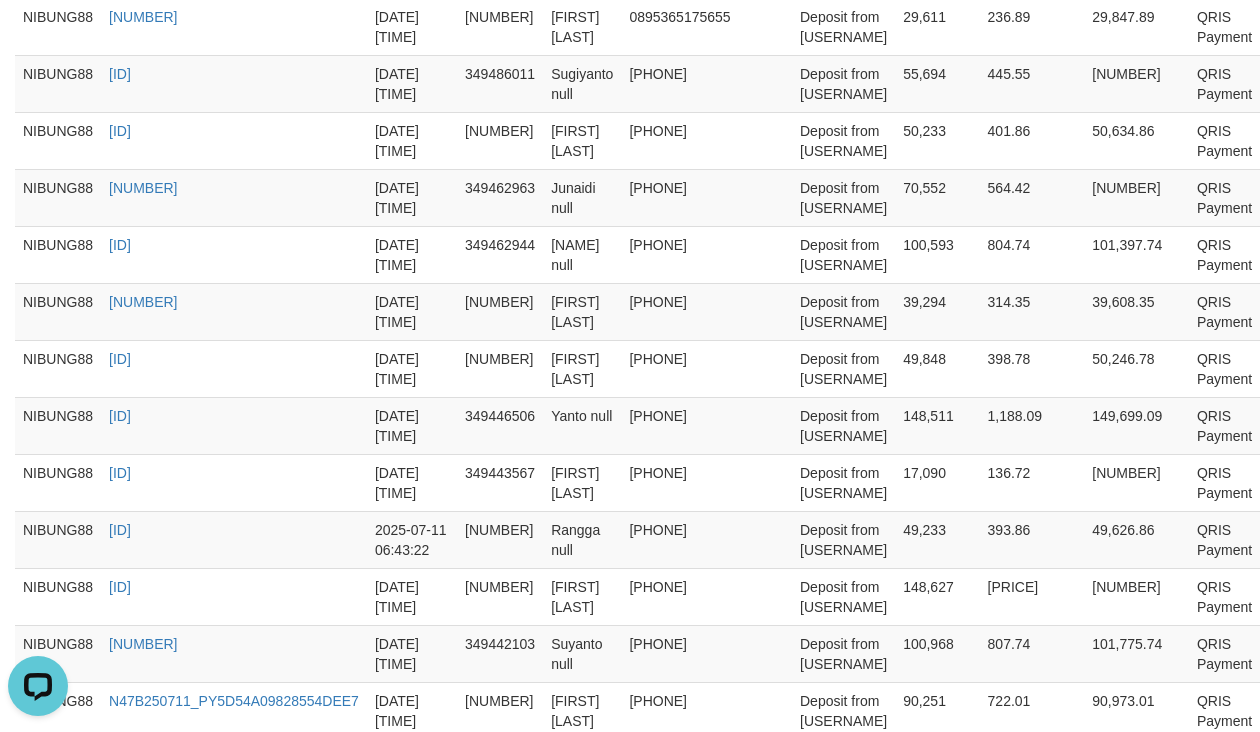 scroll, scrollTop: 750, scrollLeft: 0, axis: vertical 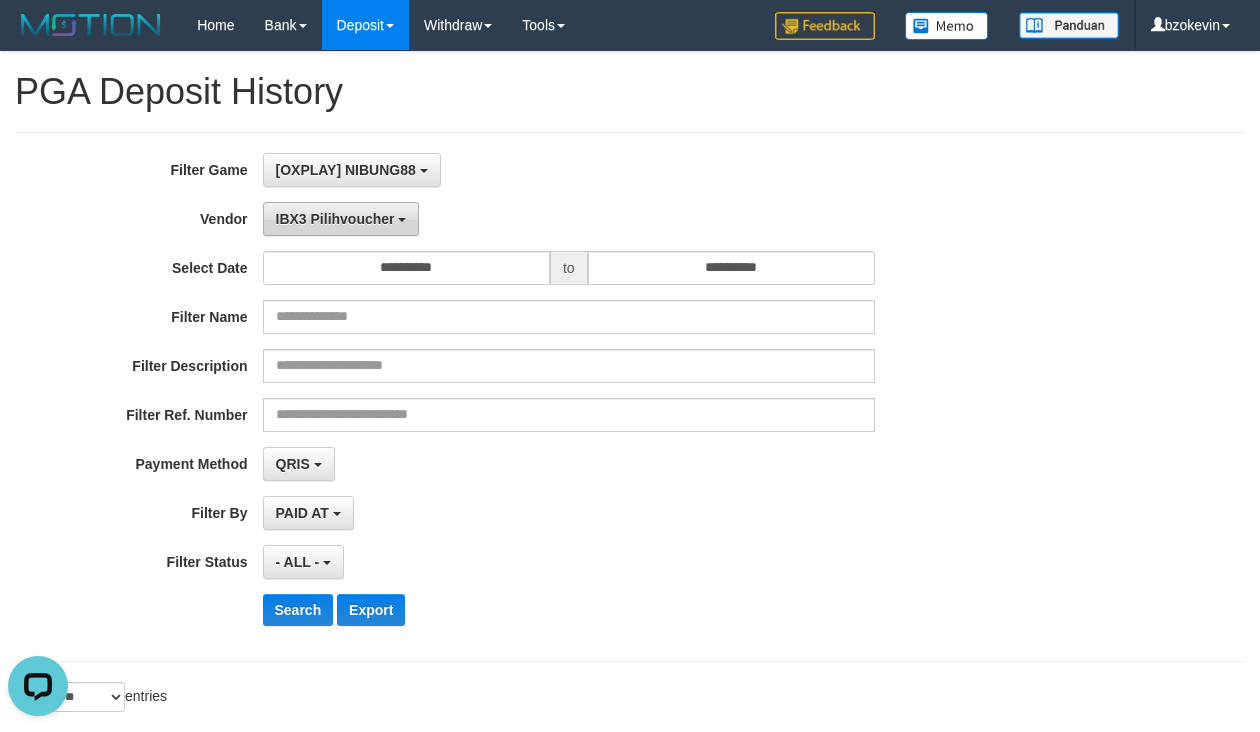click on "IBX3 Pilihvoucher" at bounding box center [335, 219] 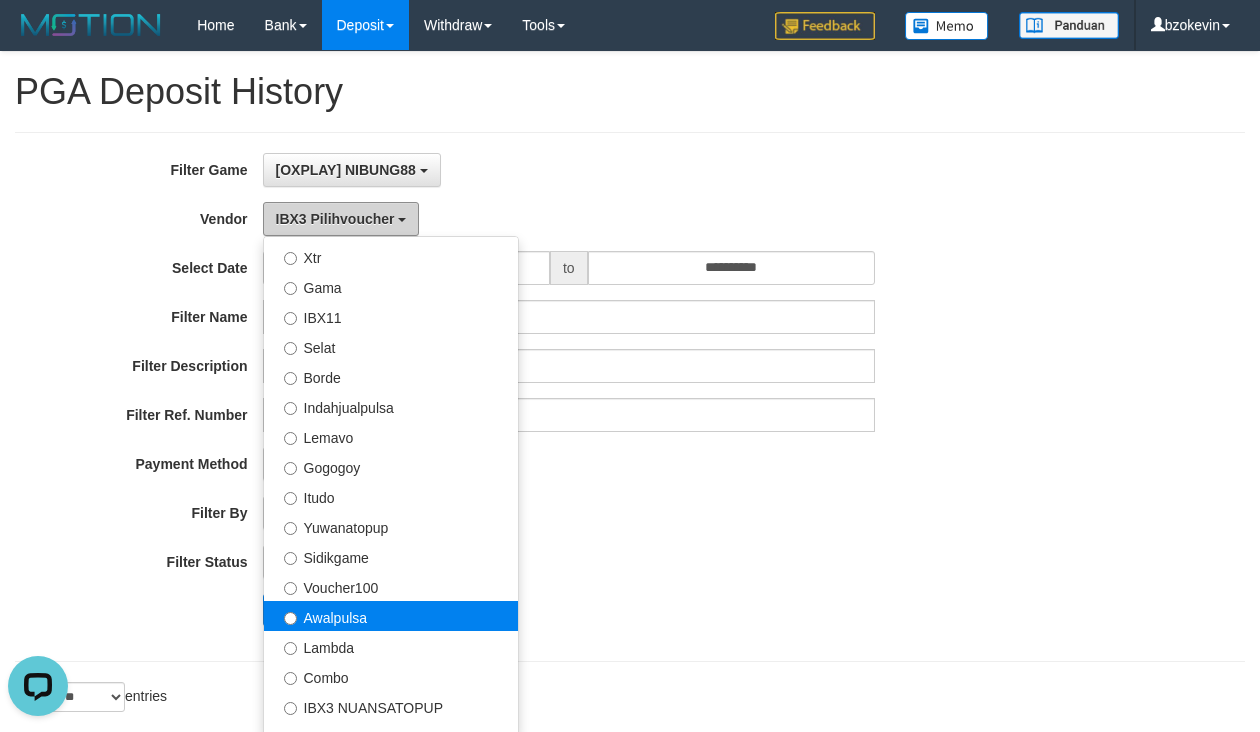 scroll, scrollTop: 0, scrollLeft: 0, axis: both 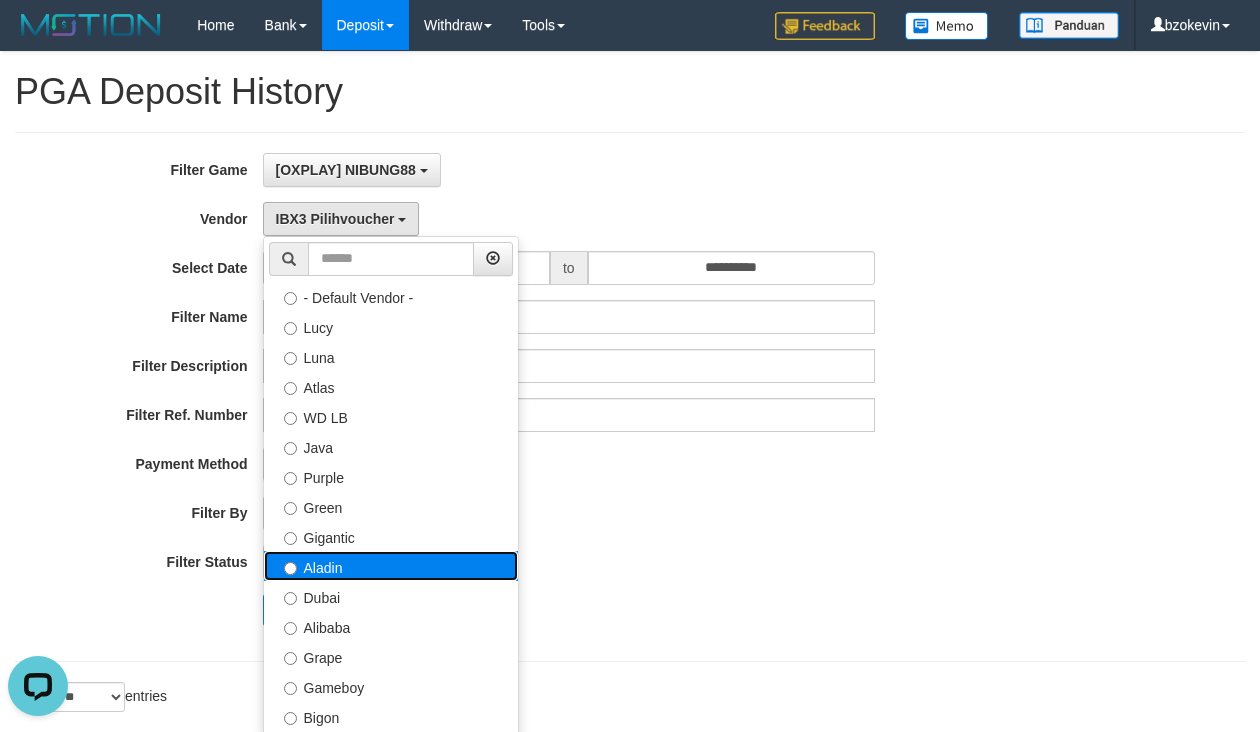 click on "Aladin" at bounding box center [391, 566] 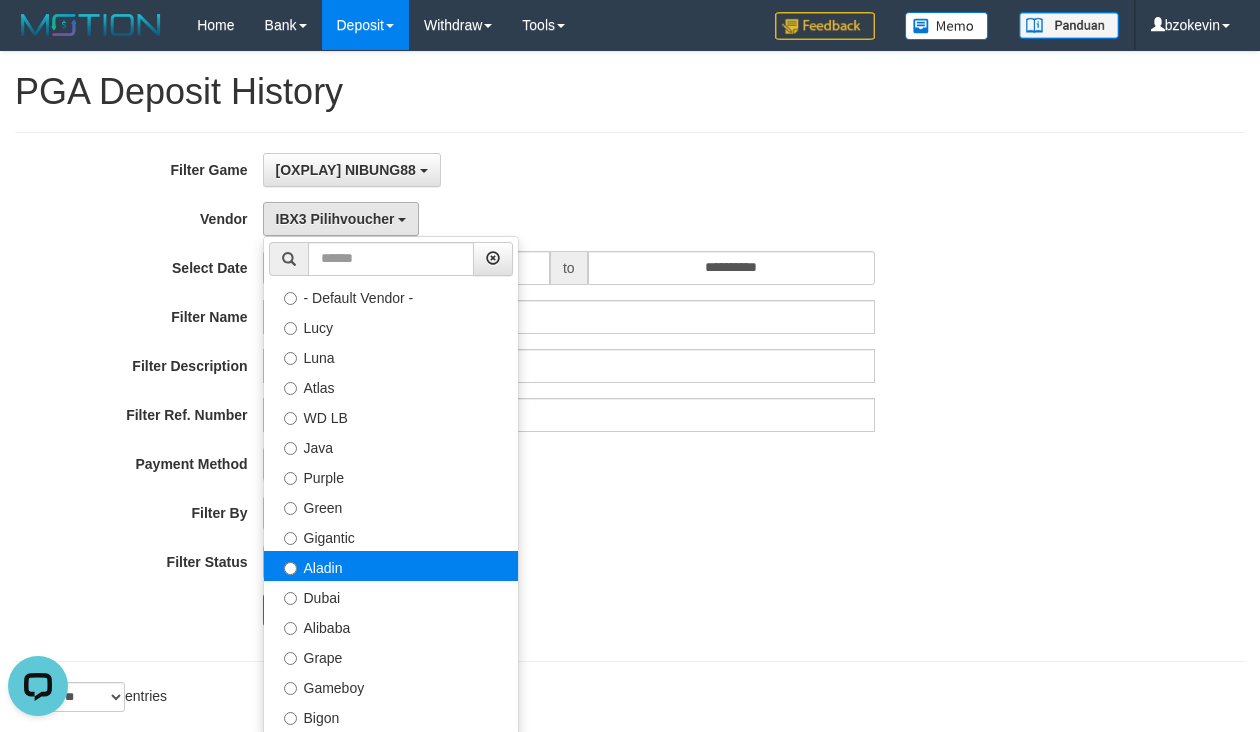 select on "**********" 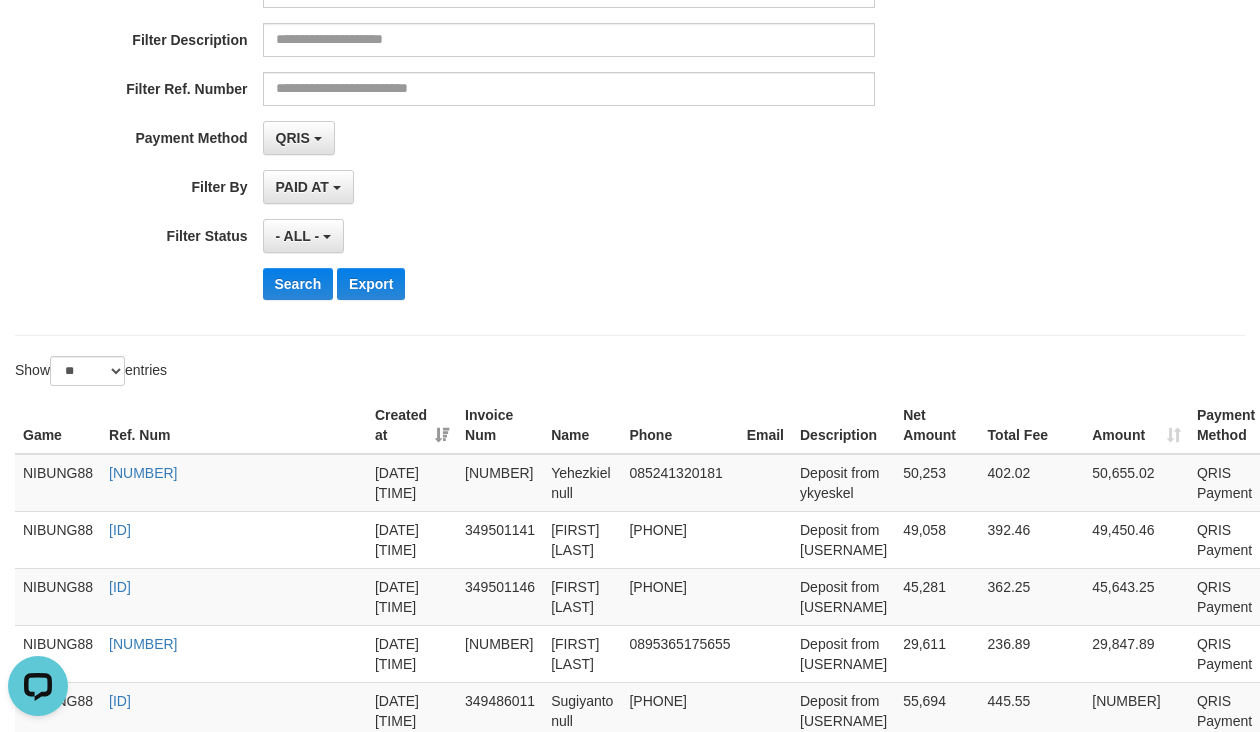 scroll, scrollTop: 0, scrollLeft: 0, axis: both 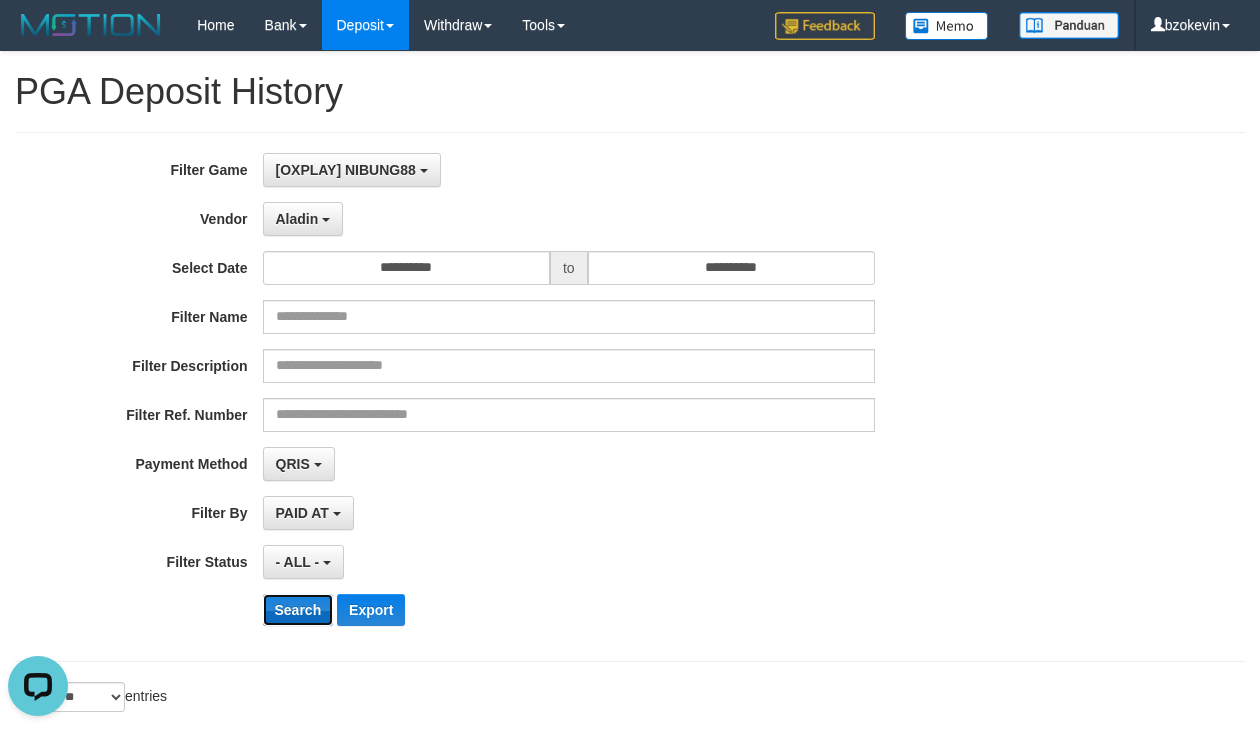 click on "Search" at bounding box center [298, 610] 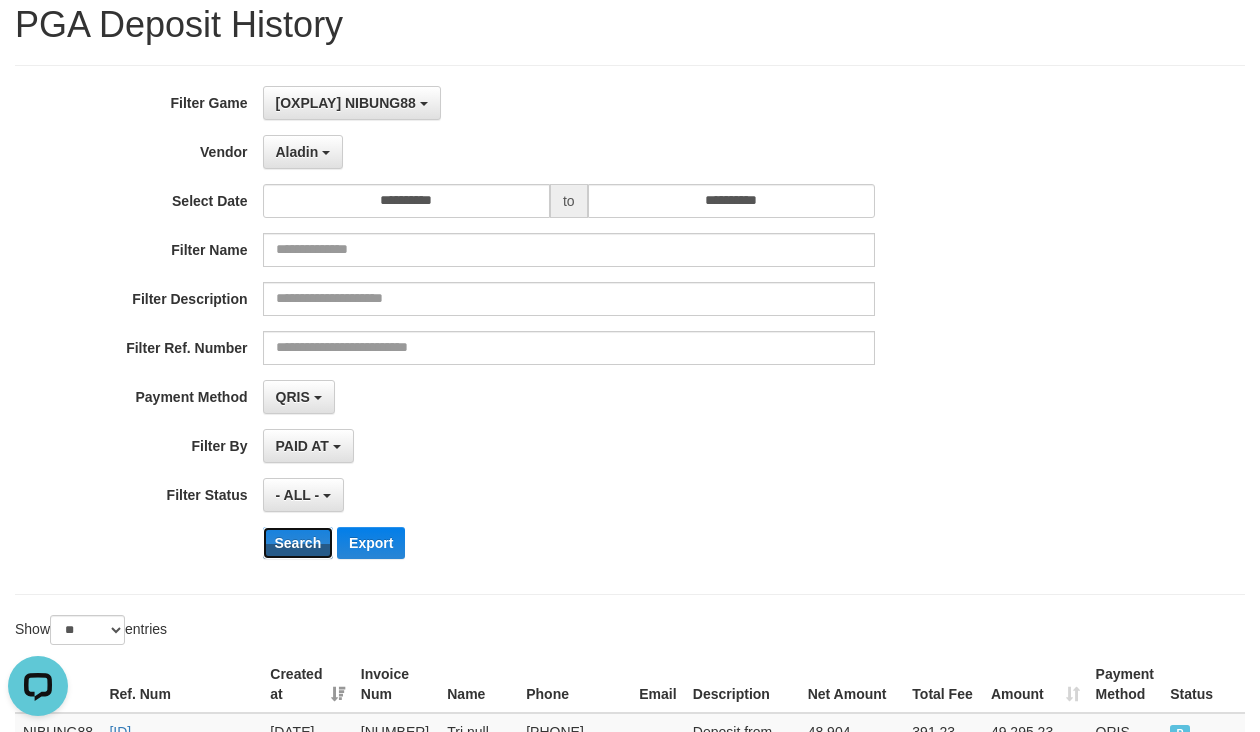 scroll, scrollTop: 0, scrollLeft: 0, axis: both 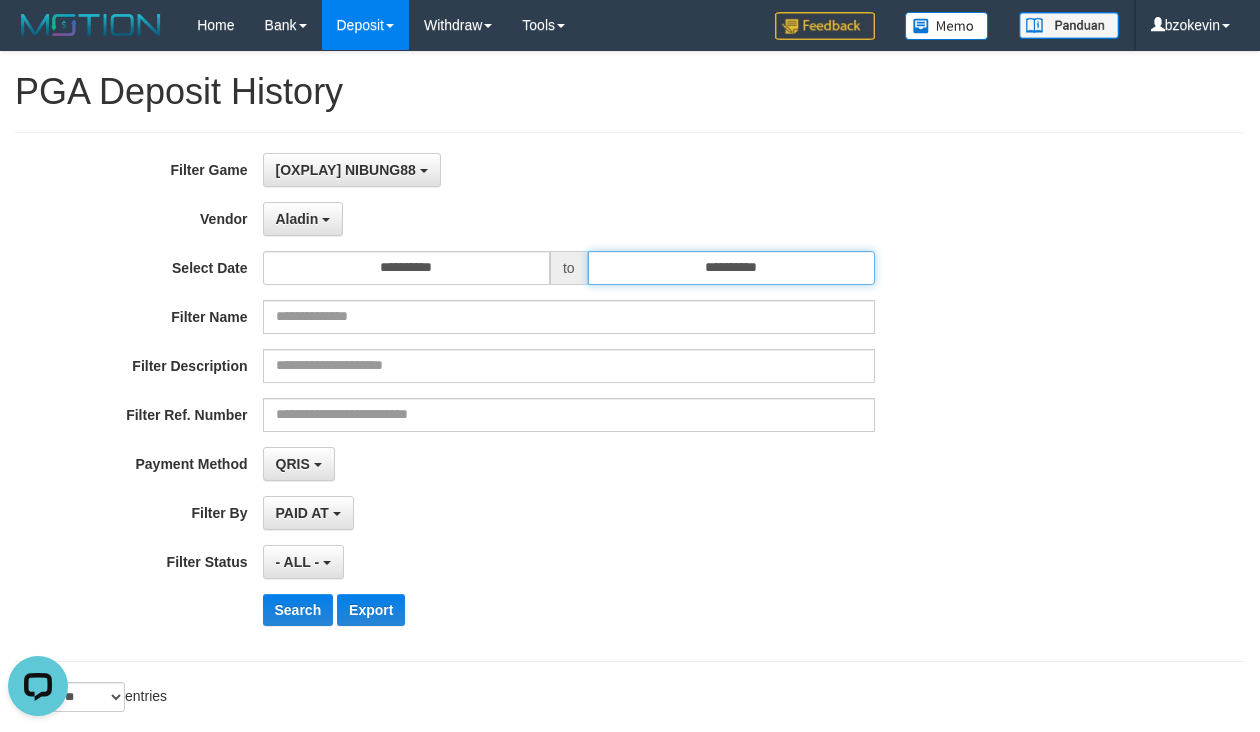 click on "**********" at bounding box center [731, 268] 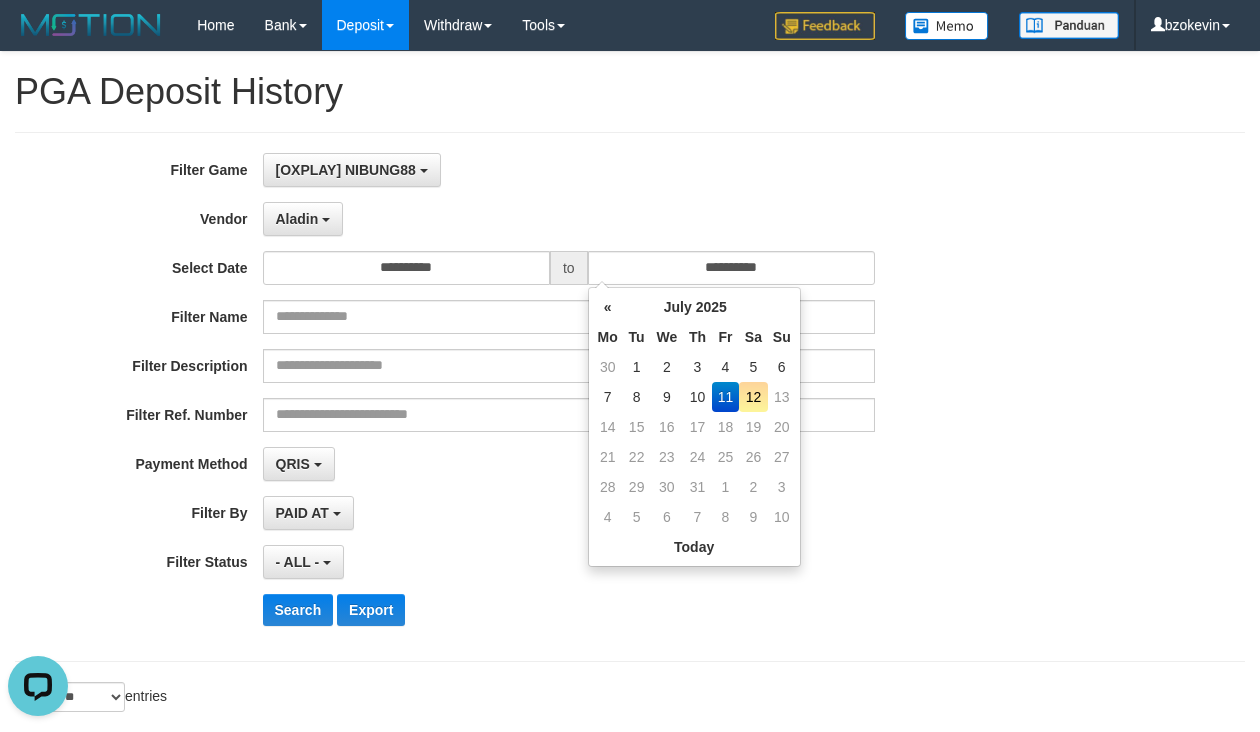 click on "12" at bounding box center (753, 397) 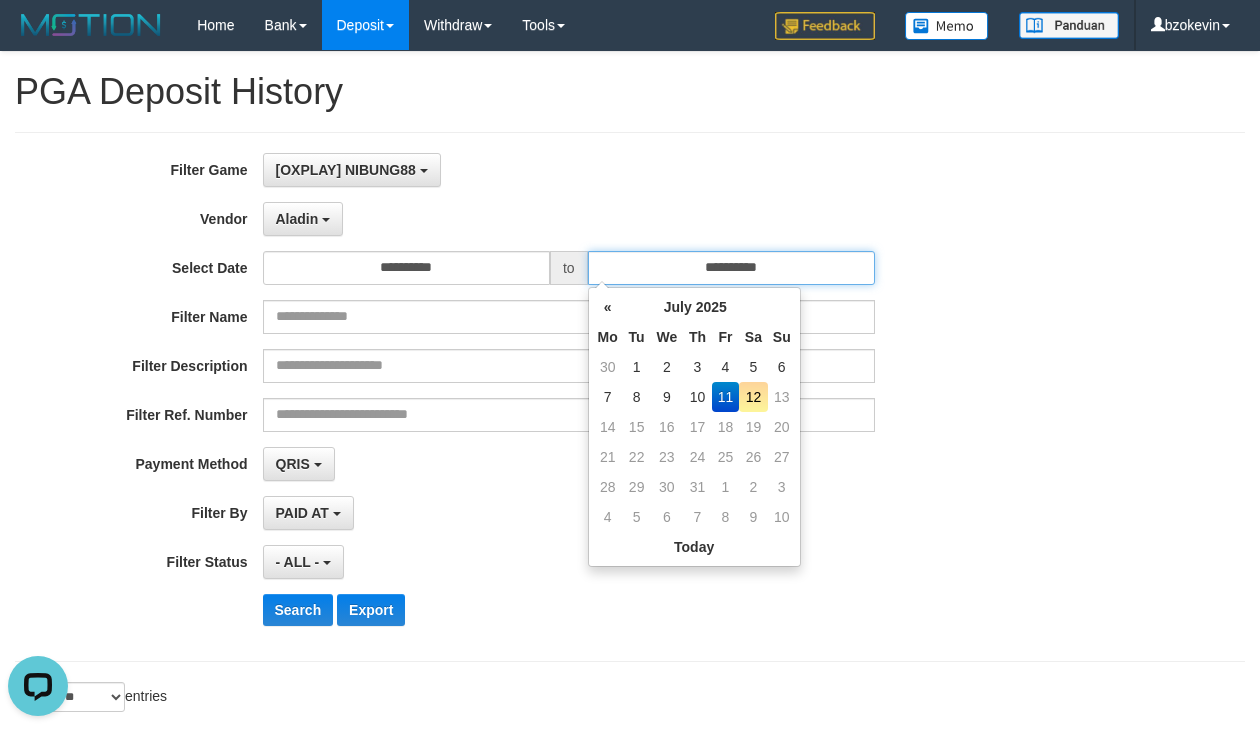 type on "**********" 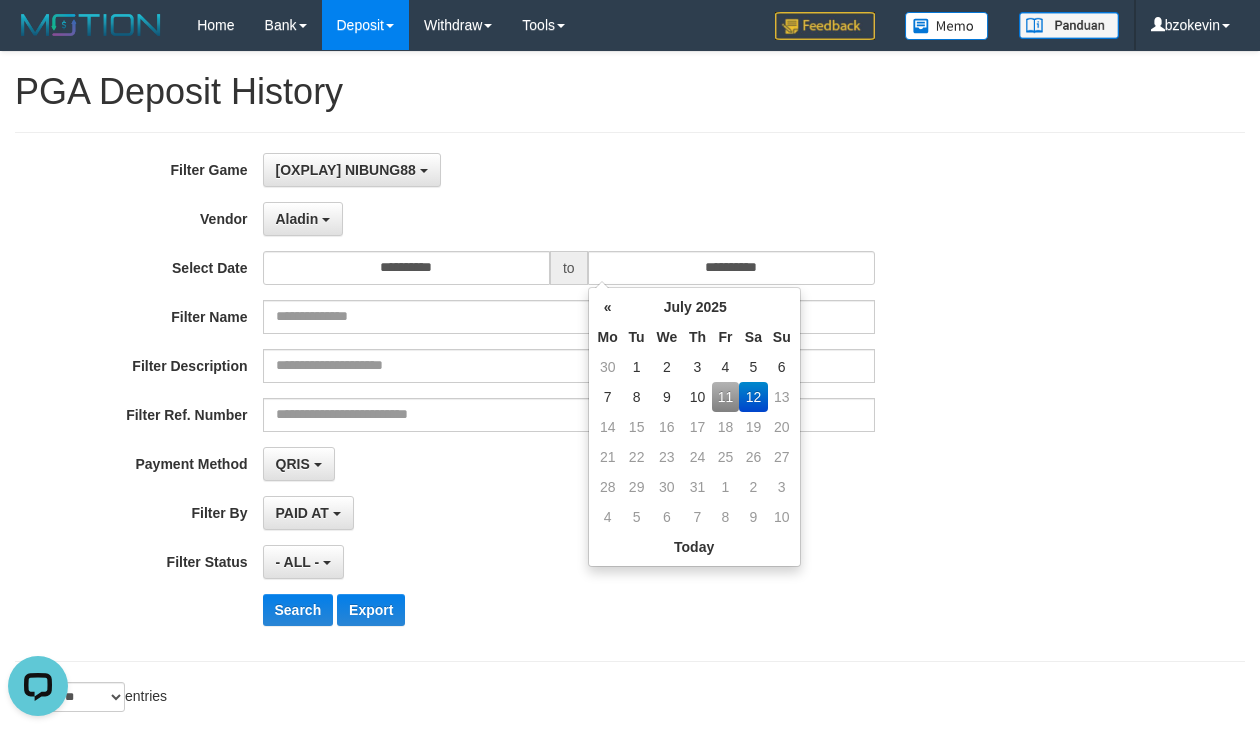 click on "Search
Export" at bounding box center (657, 610) 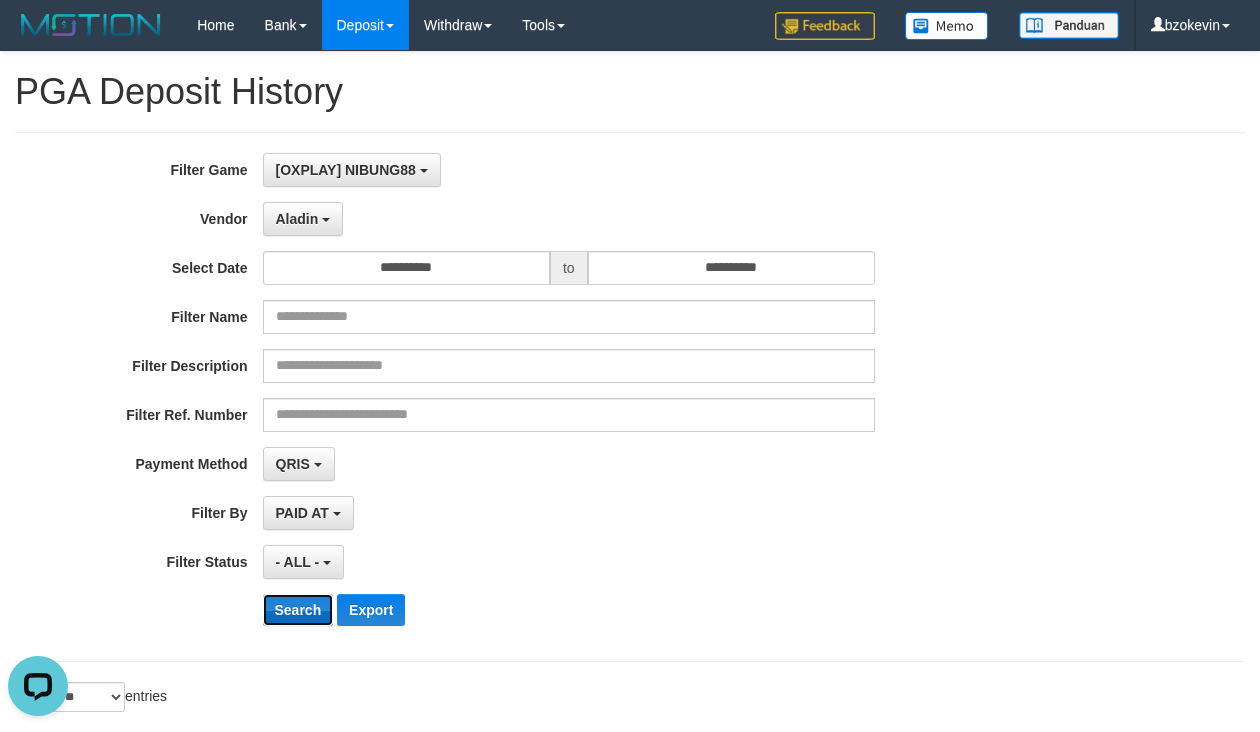click on "Search" at bounding box center (298, 610) 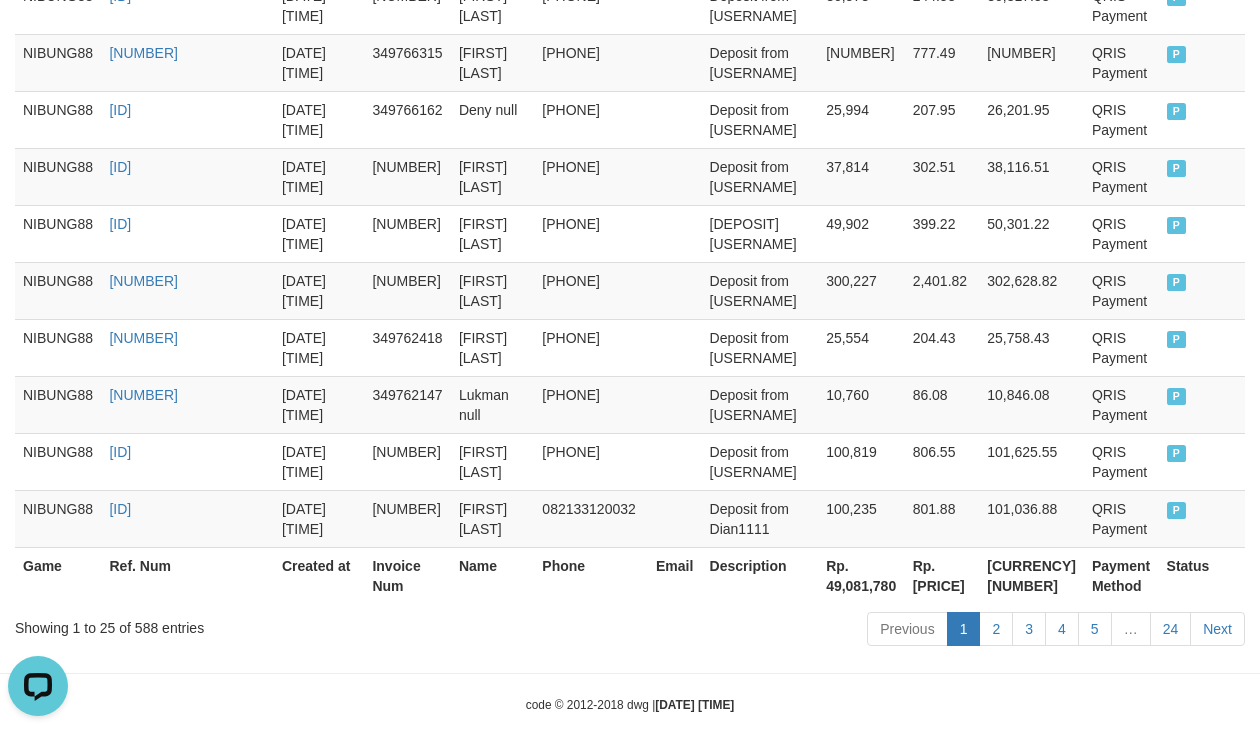 scroll, scrollTop: 1690, scrollLeft: 0, axis: vertical 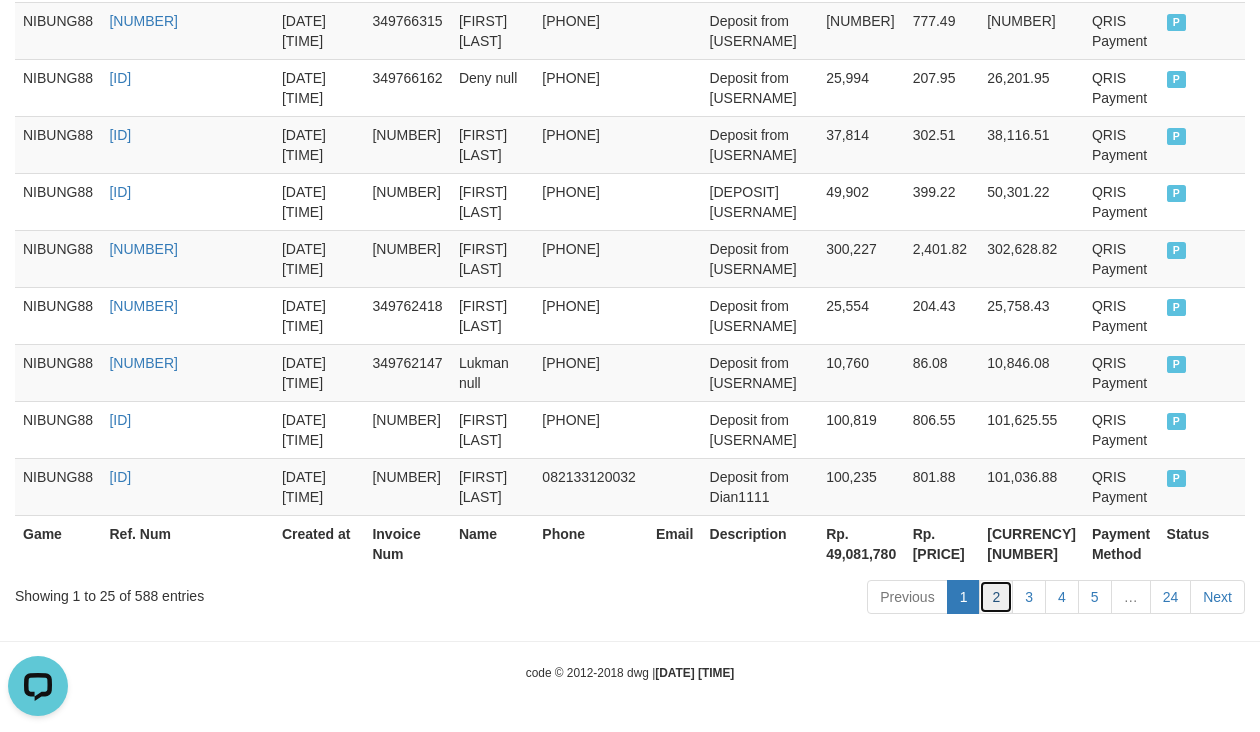 click on "2" at bounding box center [996, 597] 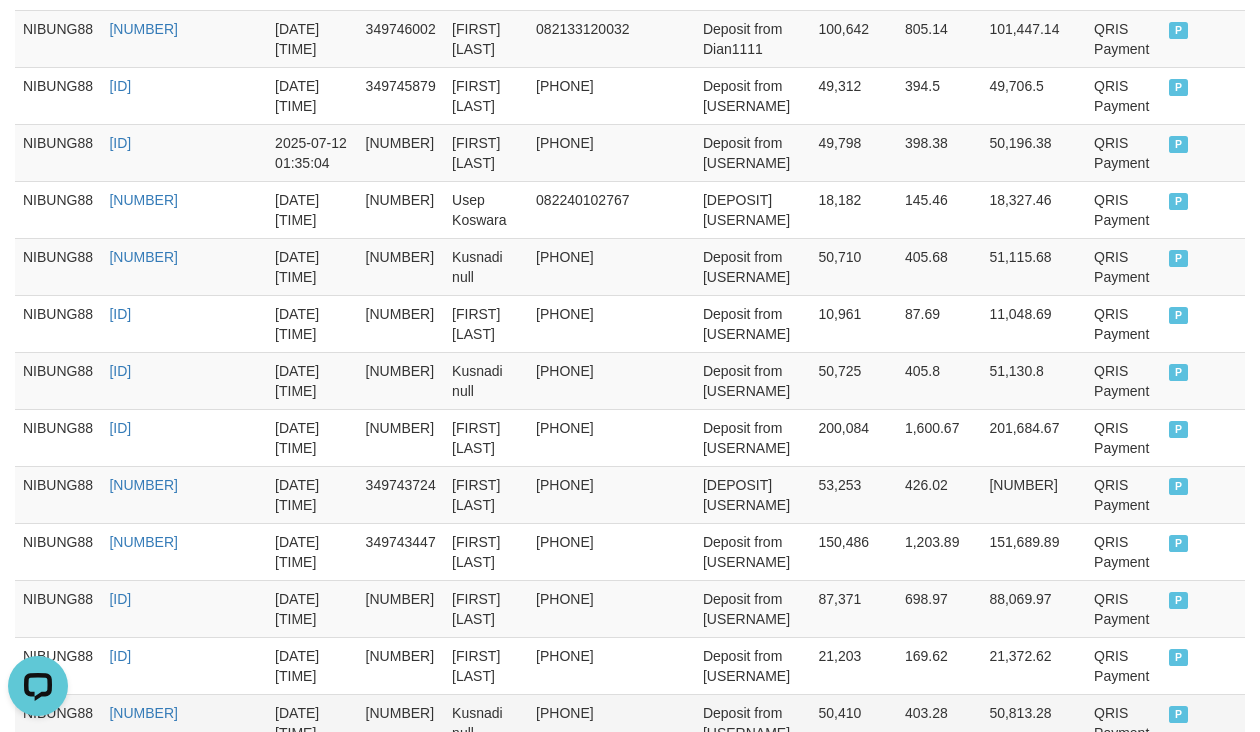 scroll, scrollTop: 1690, scrollLeft: 0, axis: vertical 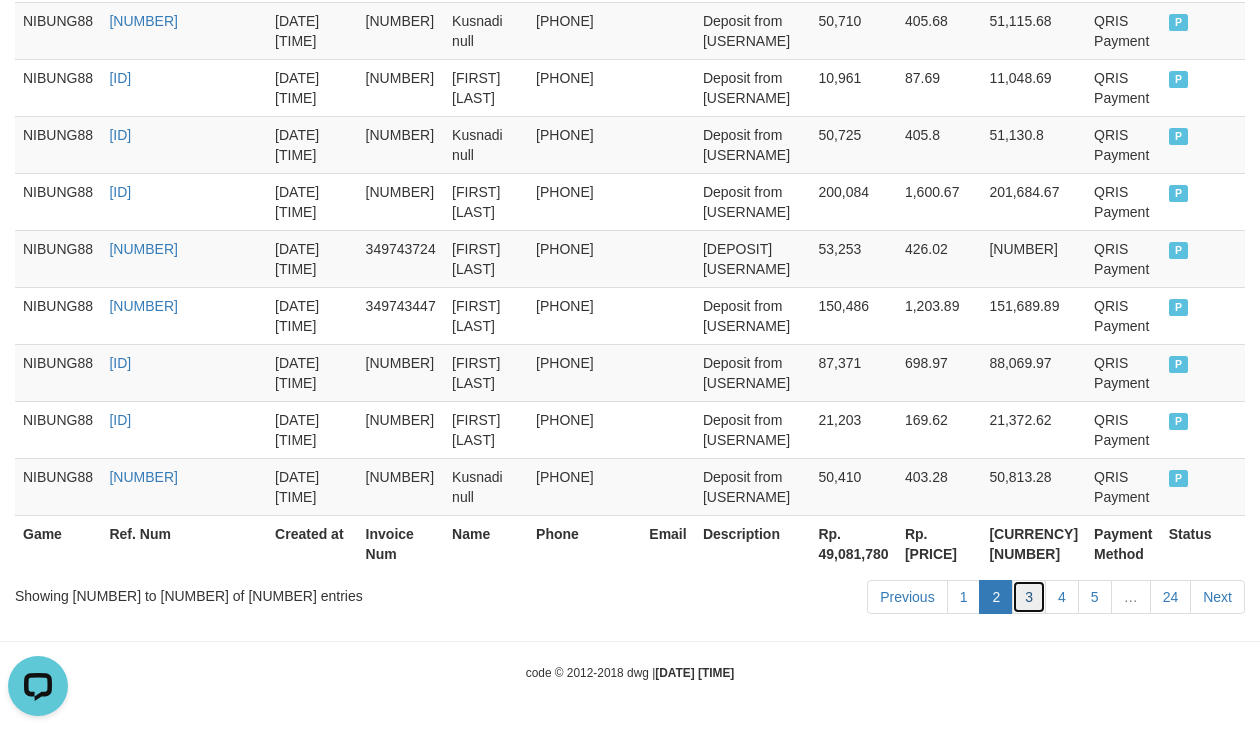 click on "3" at bounding box center (1029, 597) 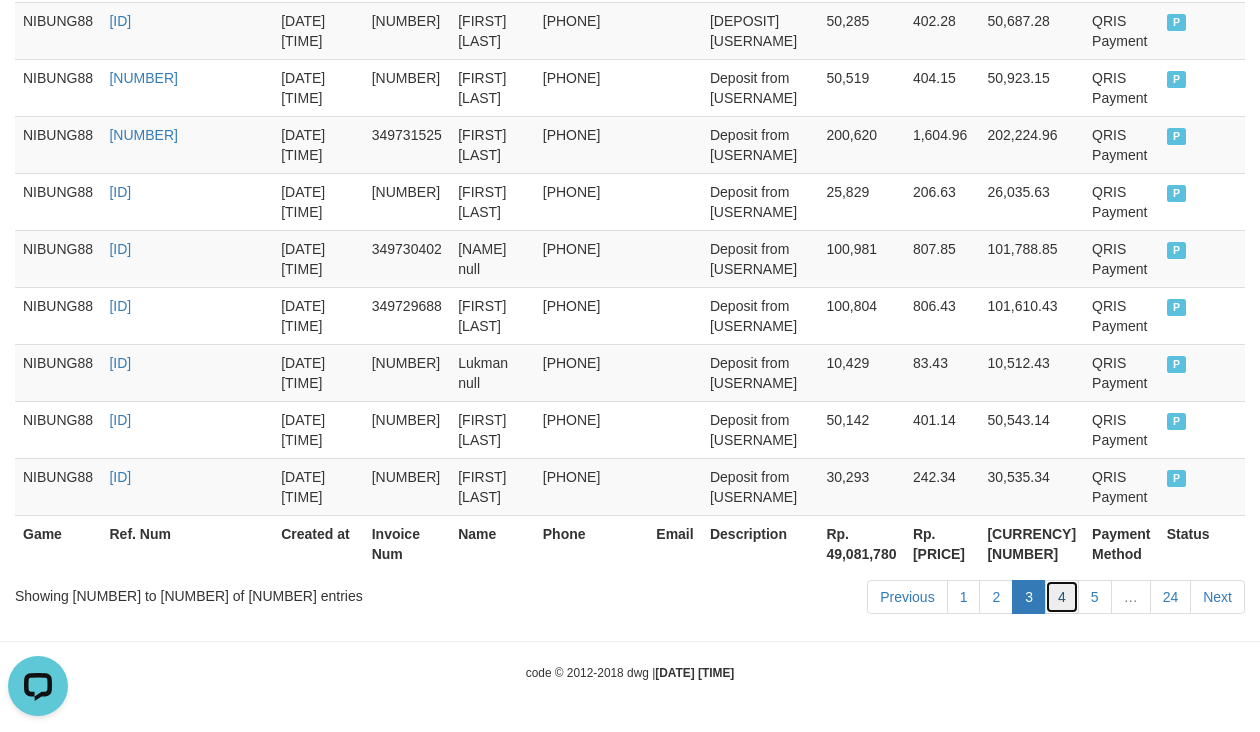 click on "4" at bounding box center [1062, 597] 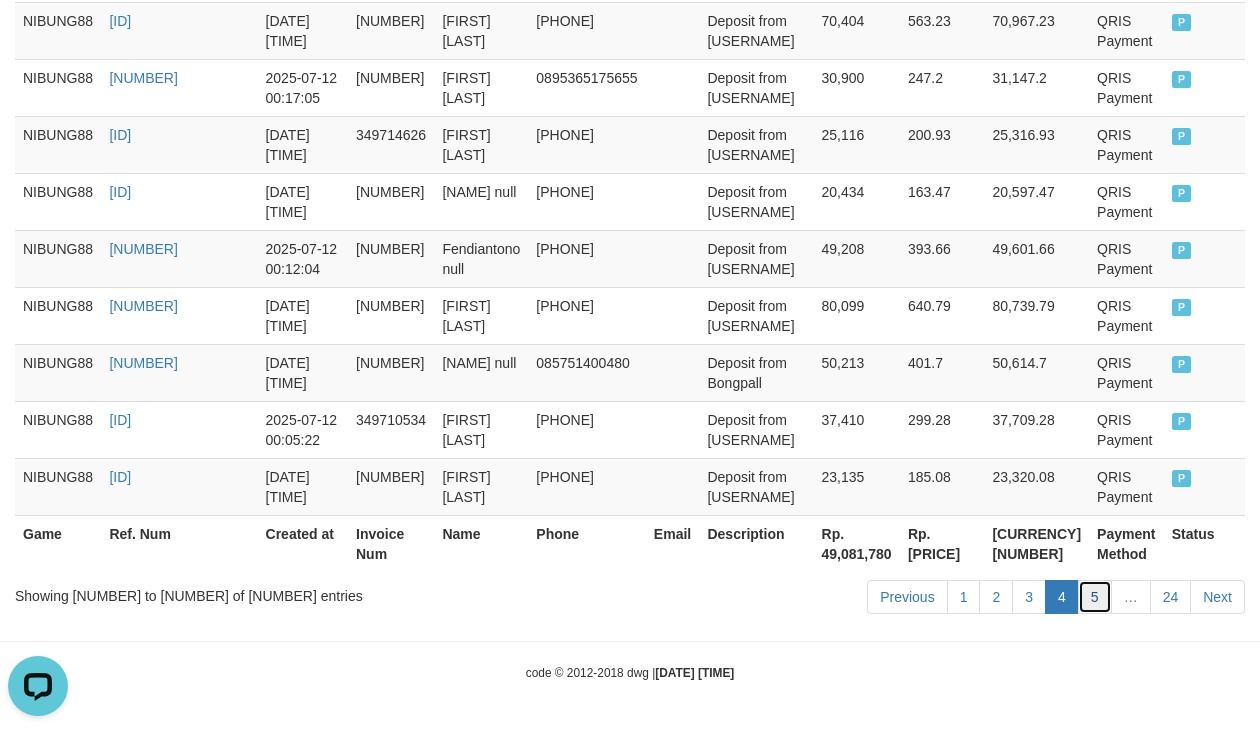 click on "5" at bounding box center (1095, 597) 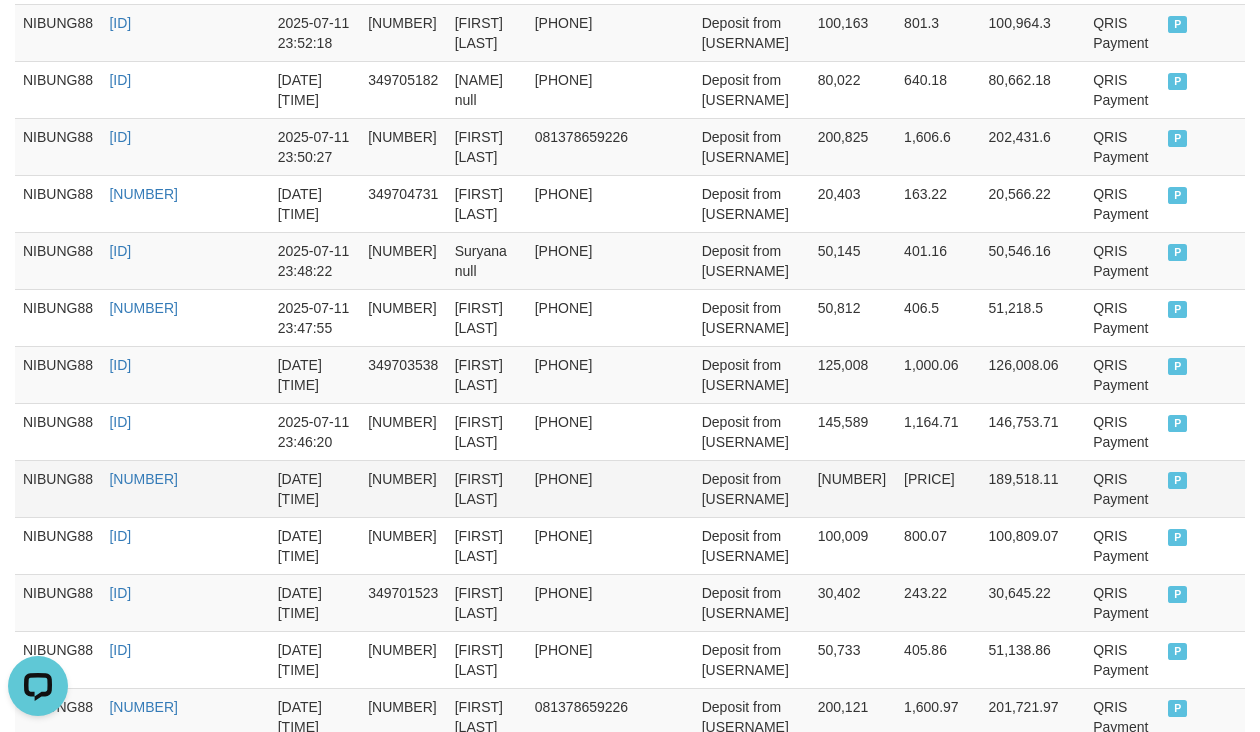 scroll, scrollTop: 1690, scrollLeft: 0, axis: vertical 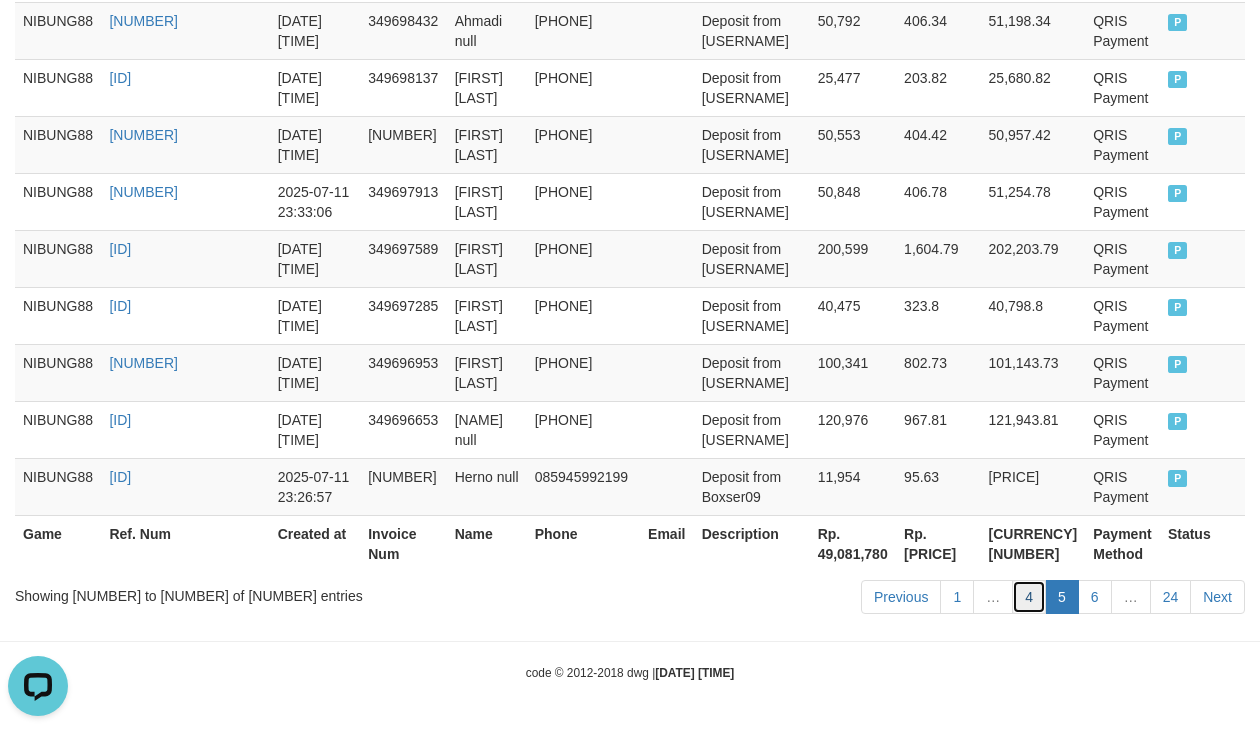 click on "4" at bounding box center [1029, 597] 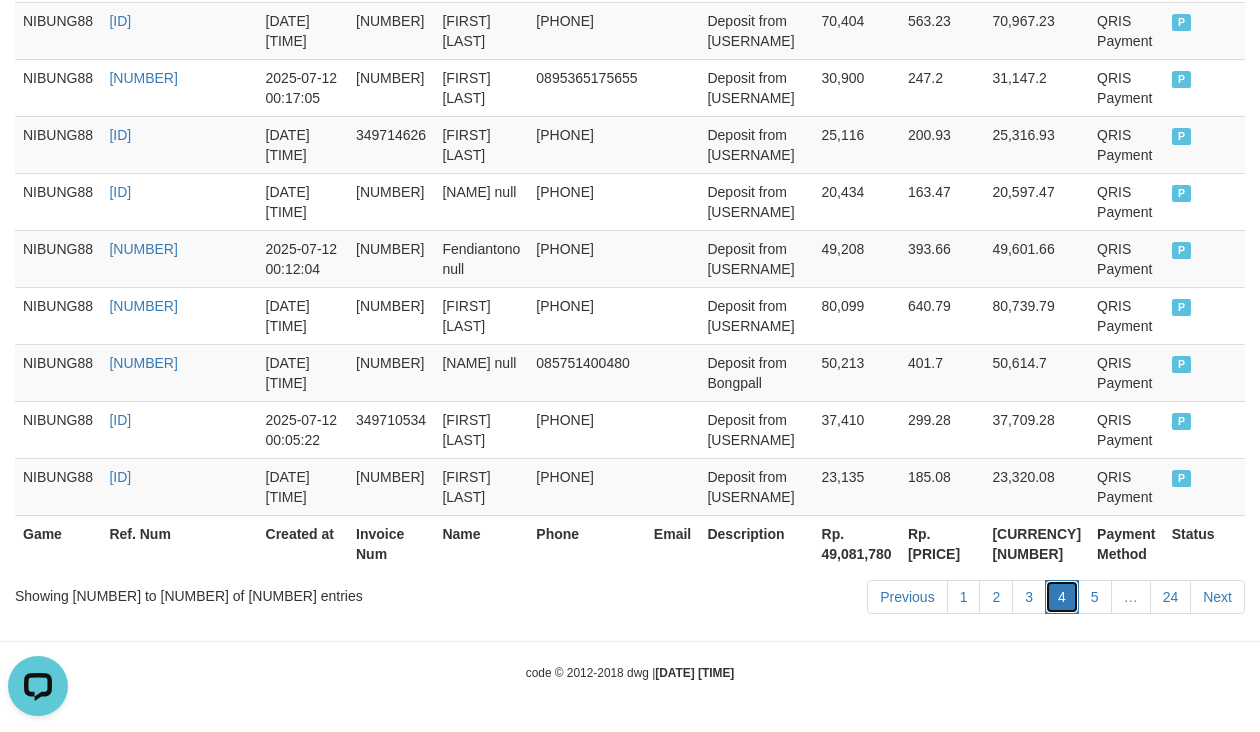 click on "4" at bounding box center [1062, 597] 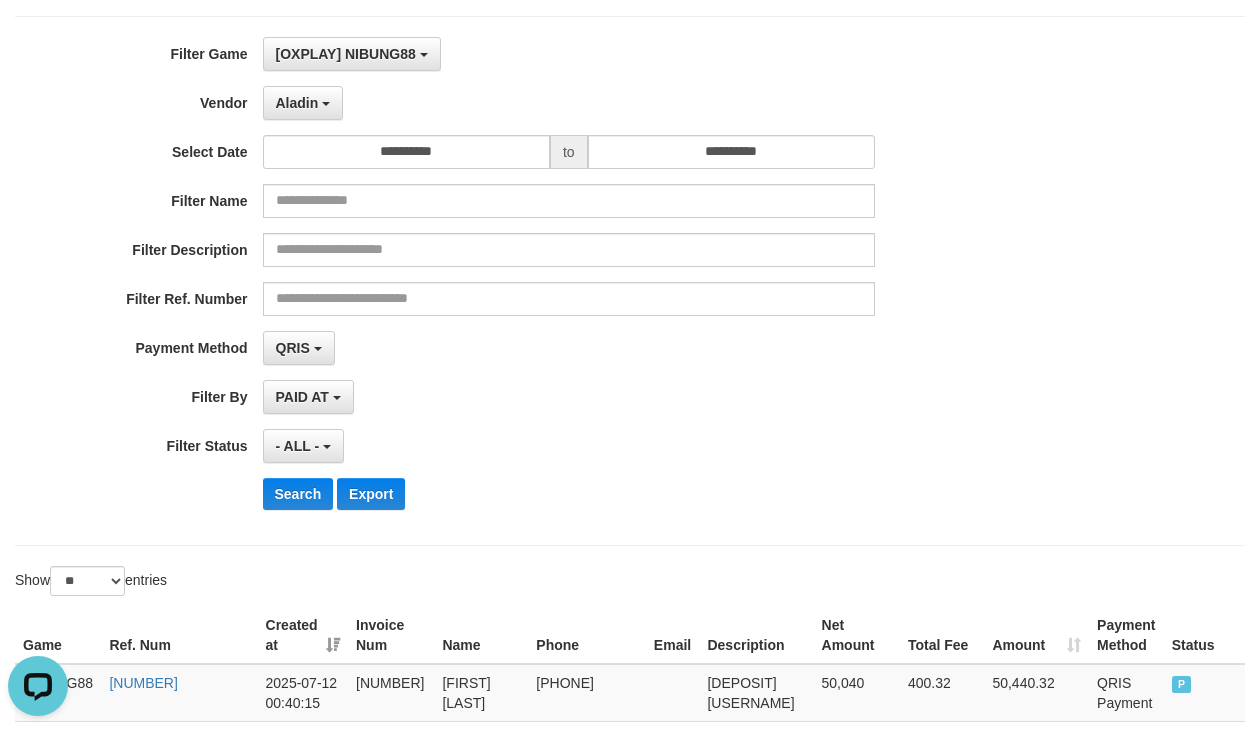scroll, scrollTop: 0, scrollLeft: 0, axis: both 